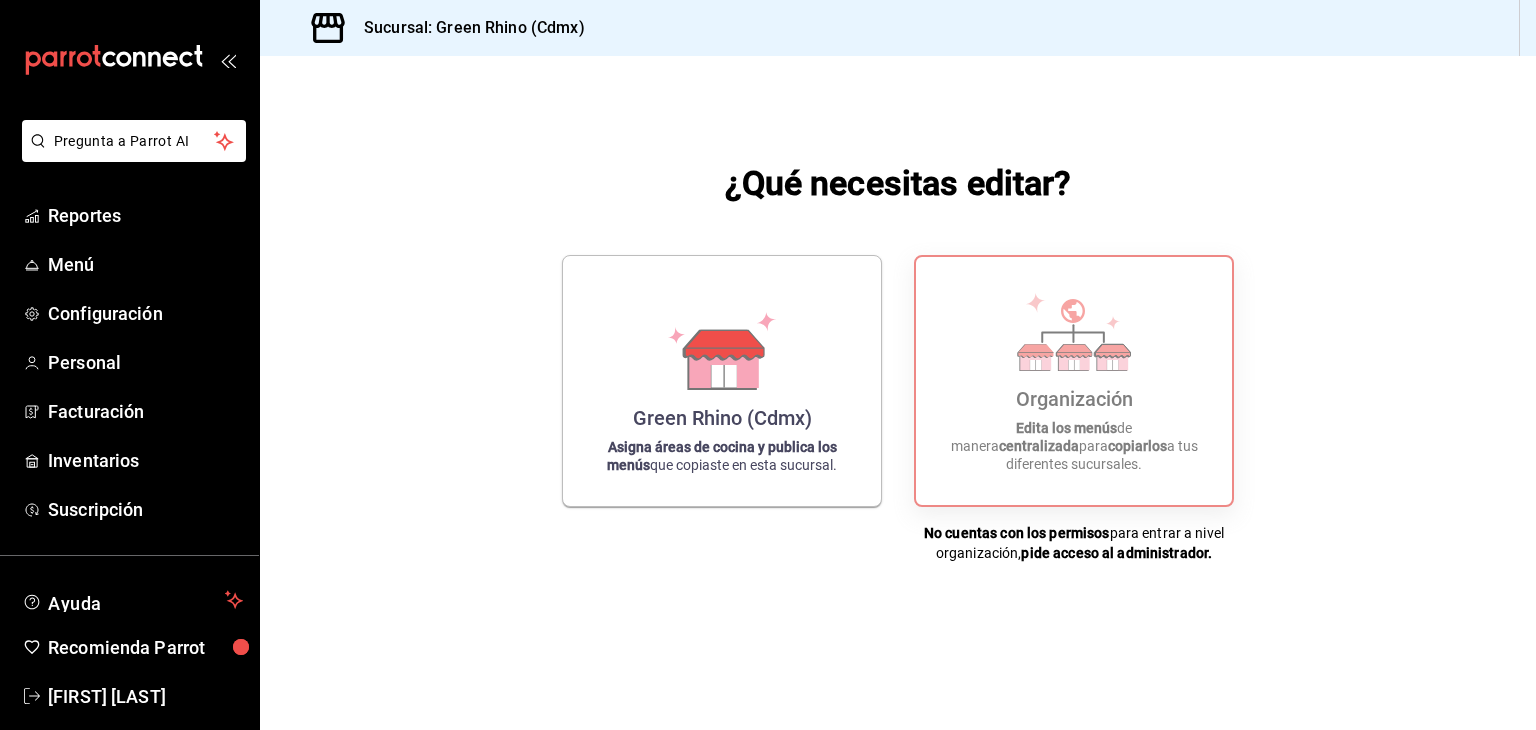 scroll, scrollTop: 0, scrollLeft: 0, axis: both 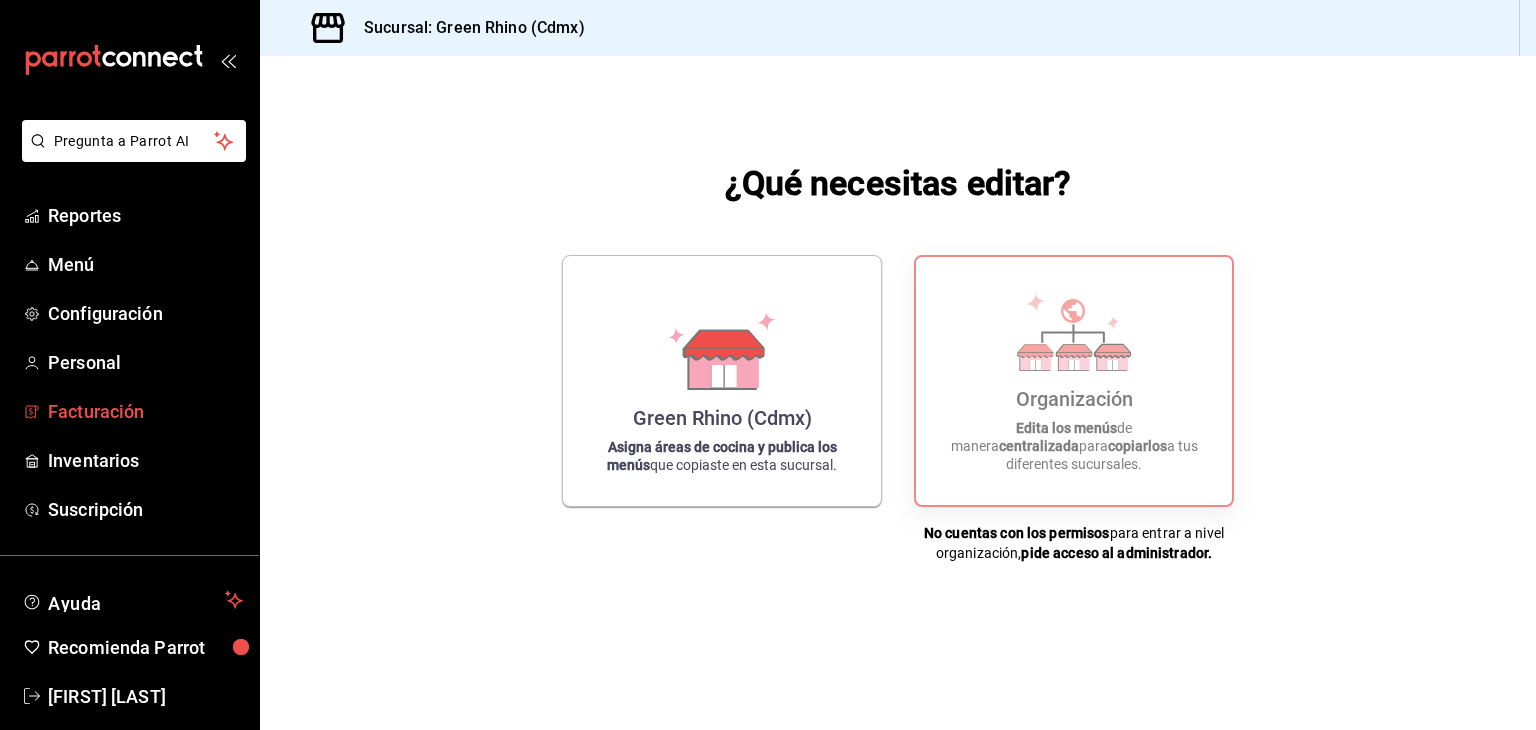 click on "Facturación" at bounding box center [145, 411] 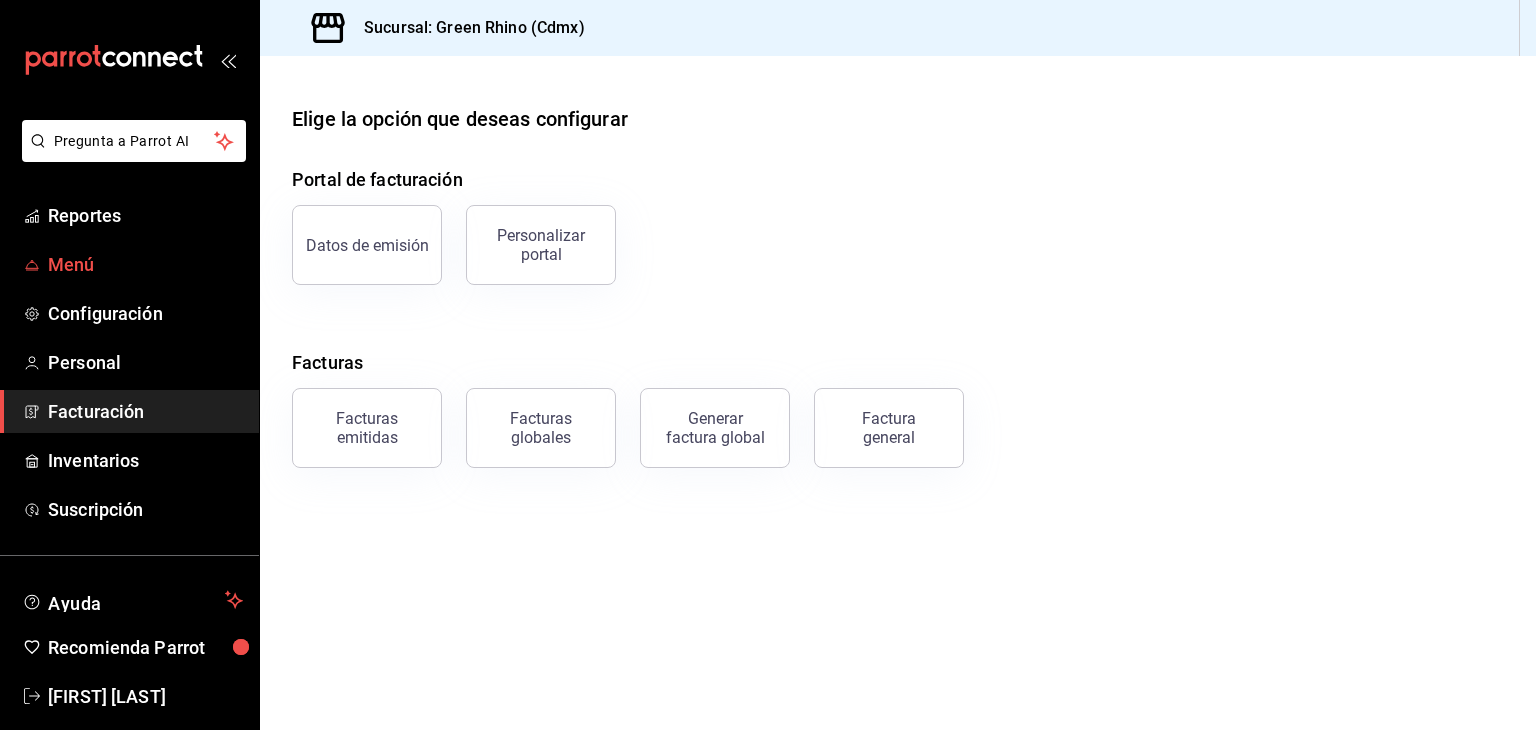 click on "Menú" at bounding box center (145, 264) 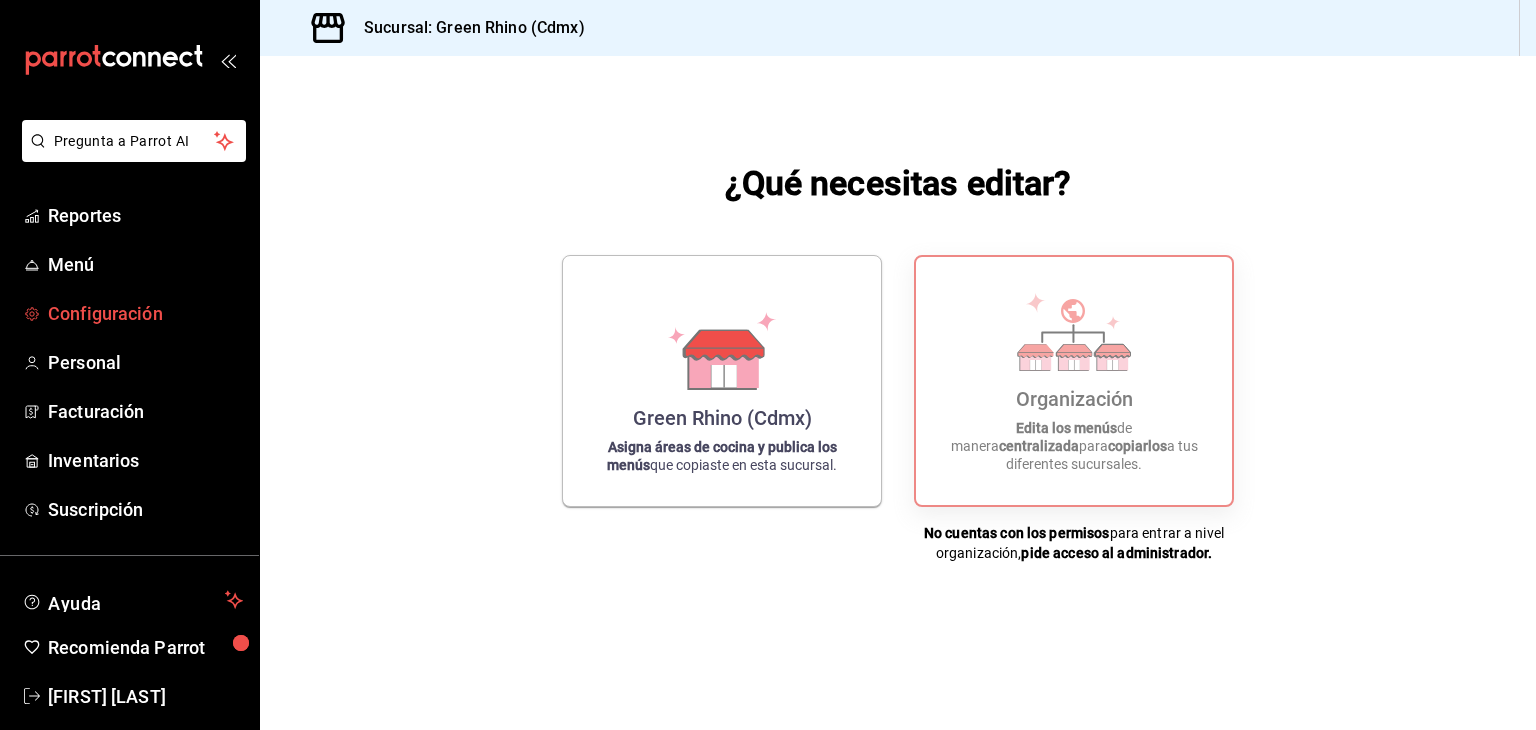 scroll, scrollTop: 24, scrollLeft: 0, axis: vertical 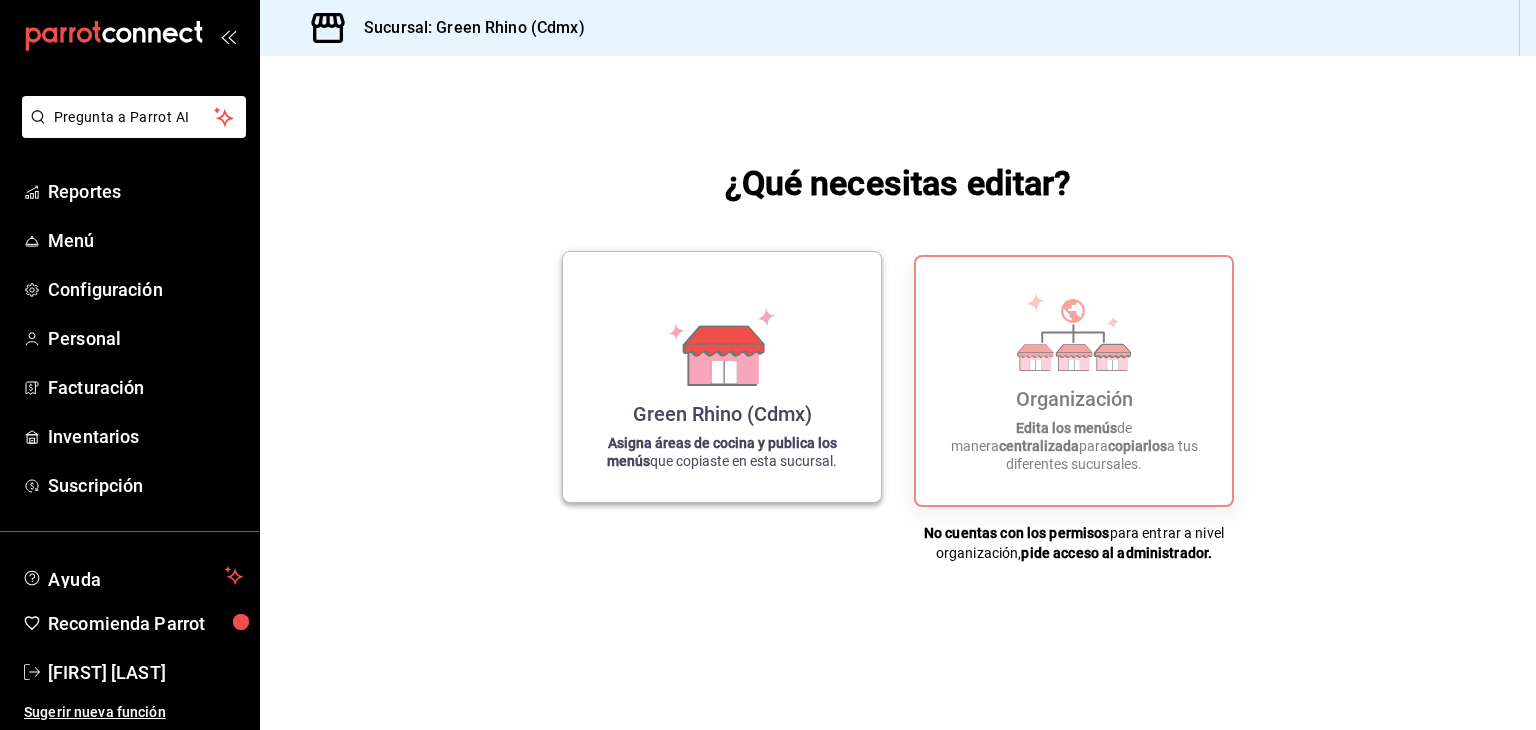 click 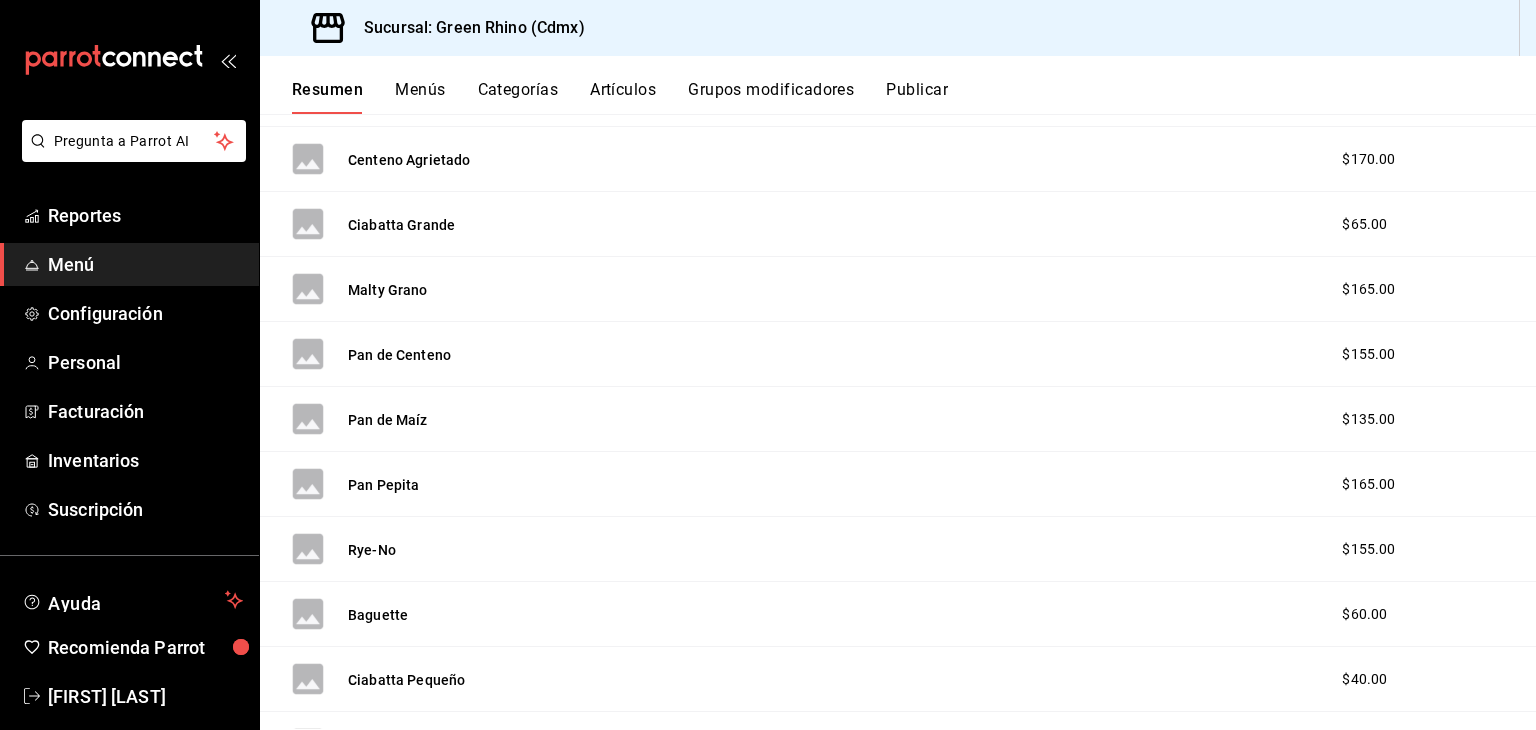 scroll, scrollTop: 100, scrollLeft: 0, axis: vertical 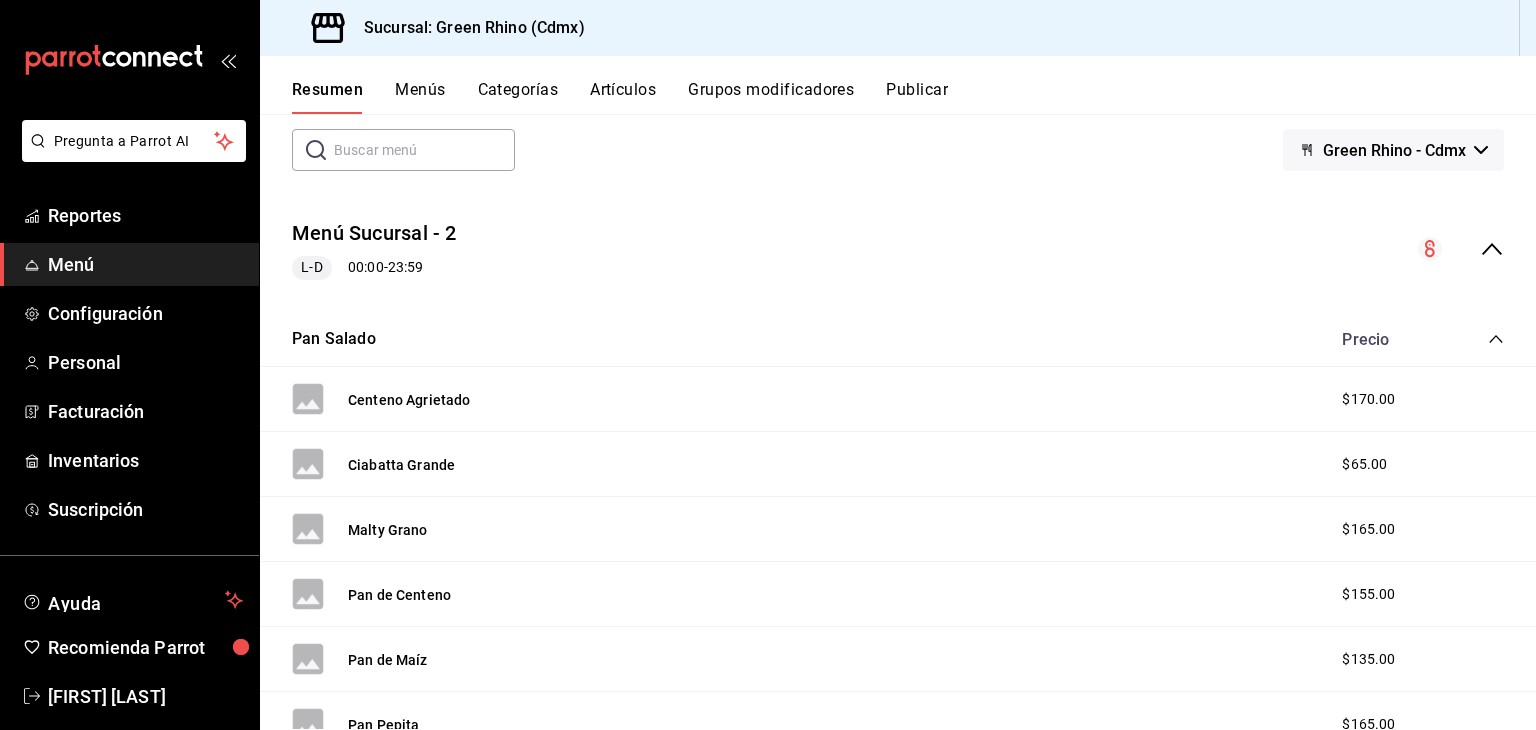 click on "Precio" at bounding box center [1413, 339] 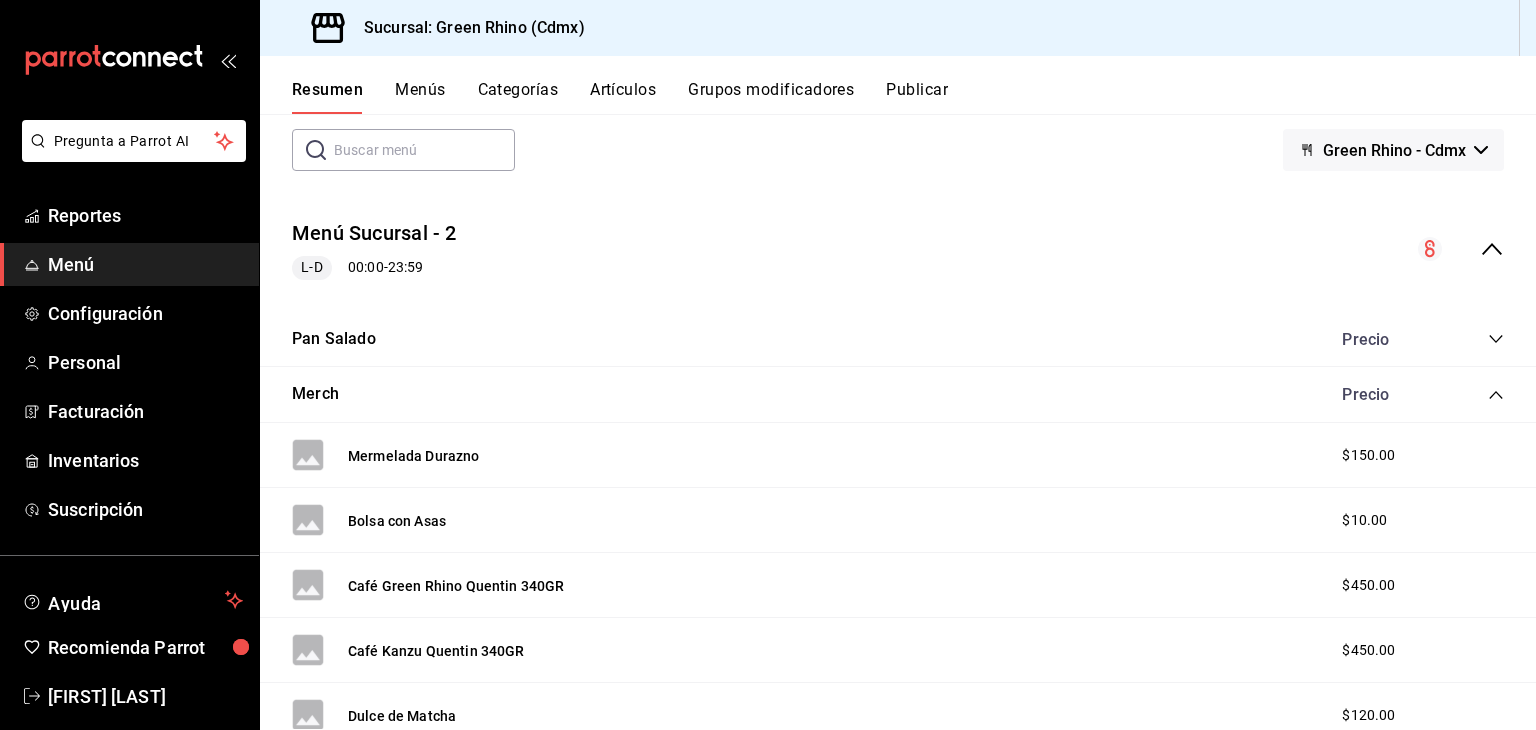 click 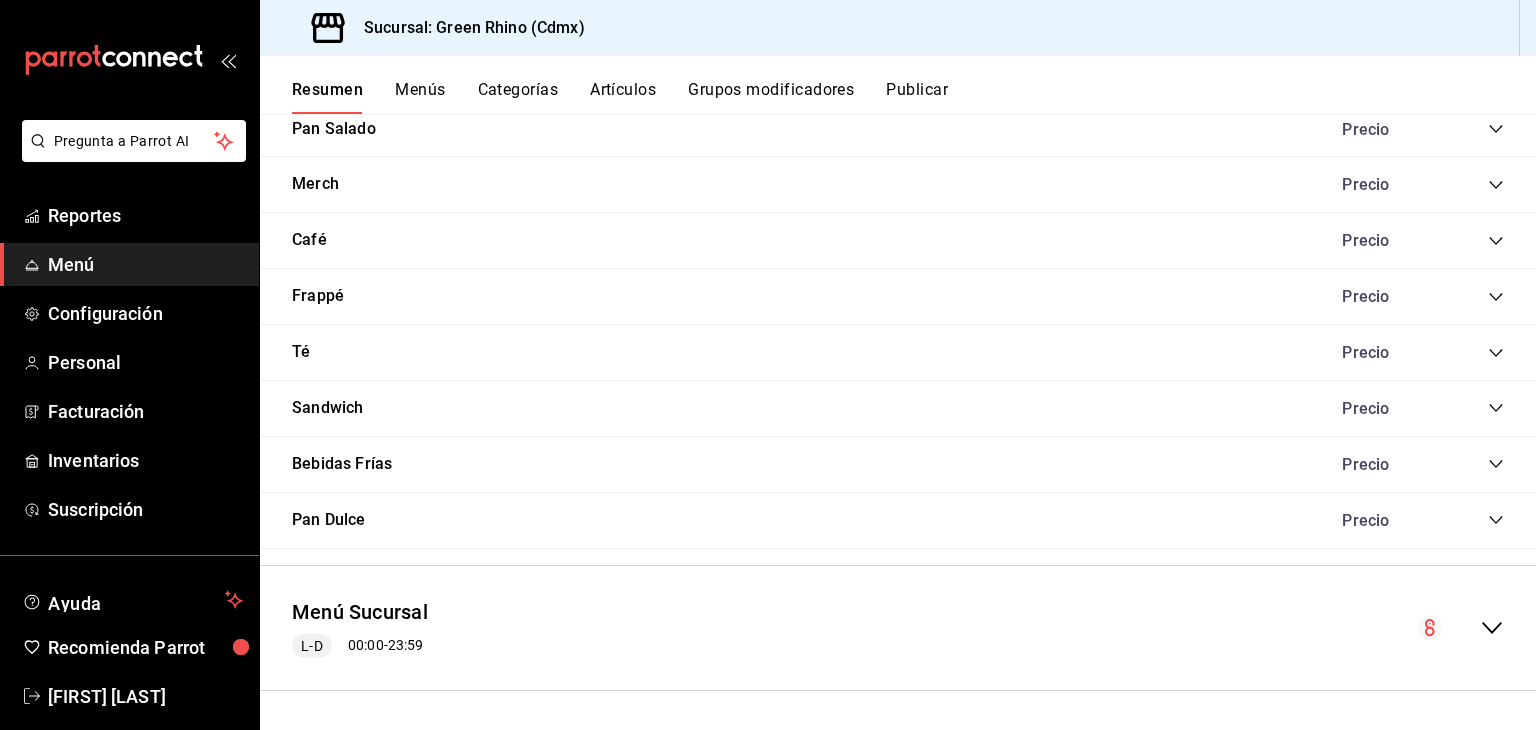 scroll, scrollTop: 0, scrollLeft: 0, axis: both 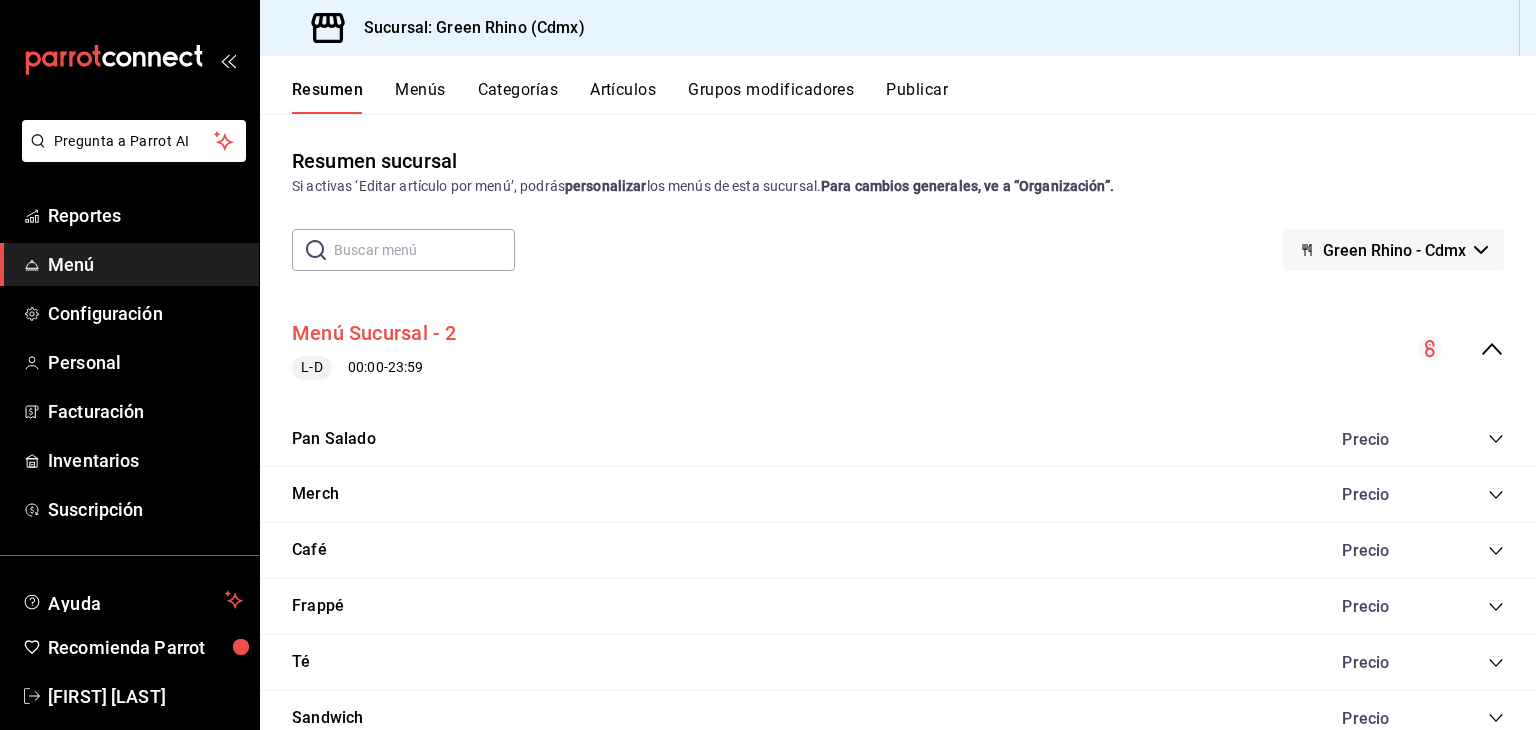 click on "Menú Sucursal - 2" at bounding box center [374, 333] 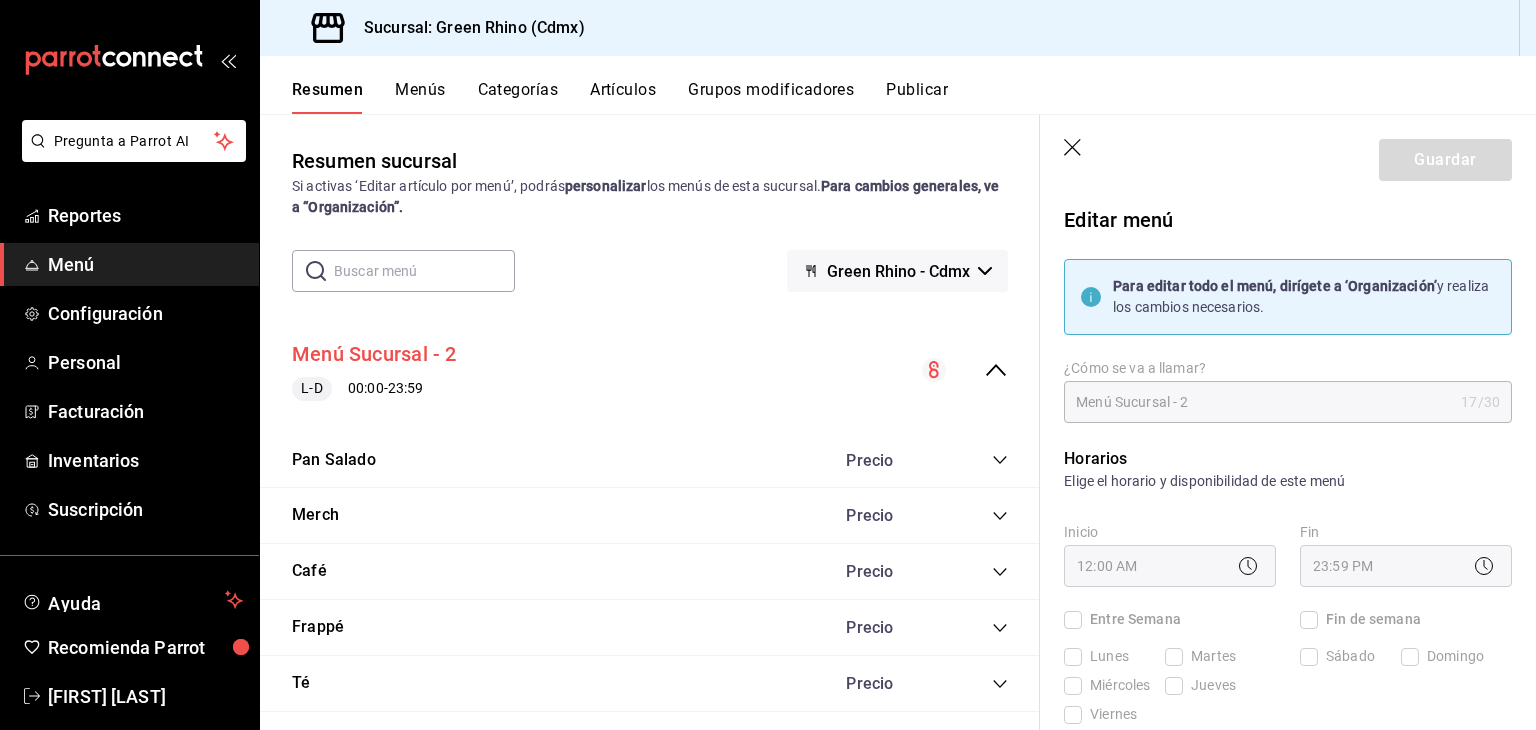 checkbox on "true" 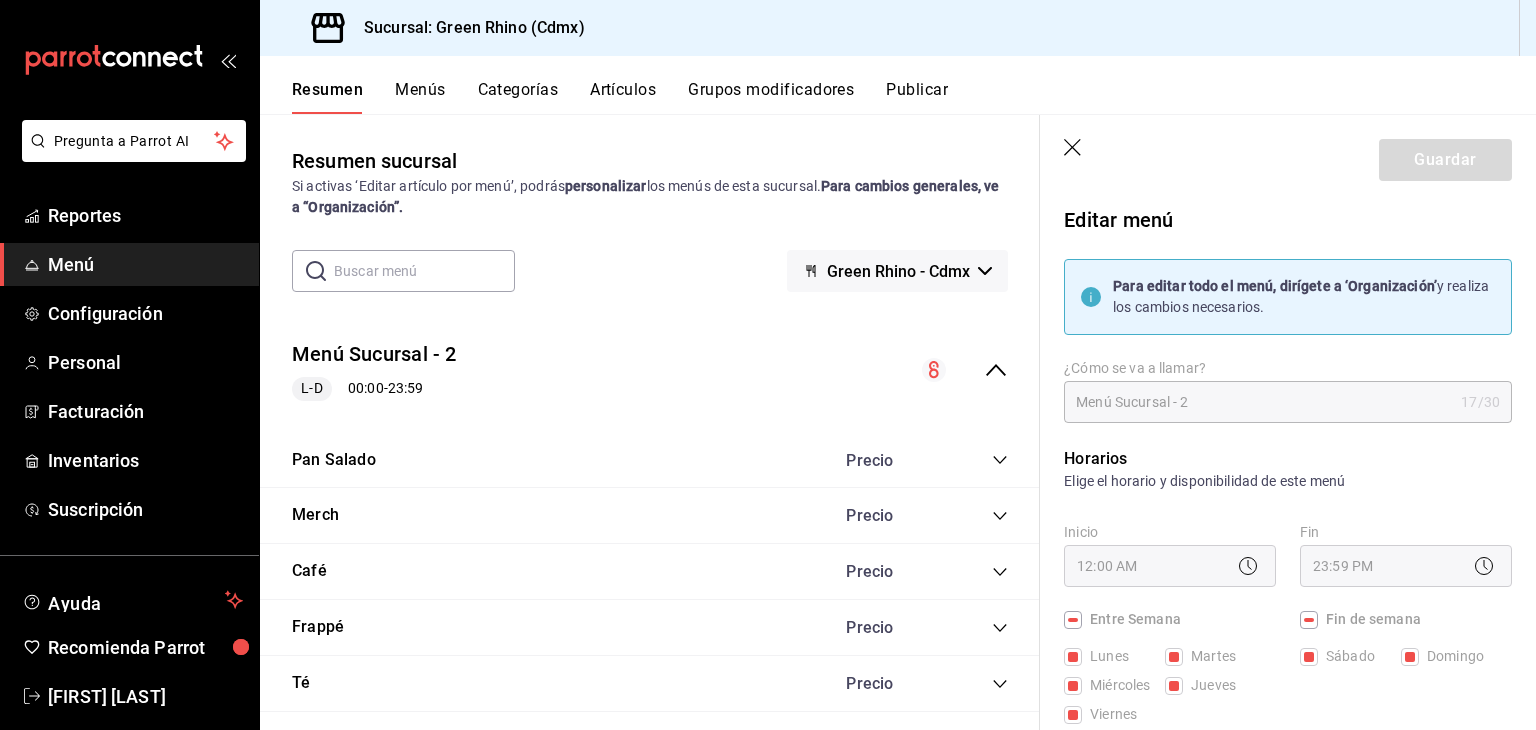 click 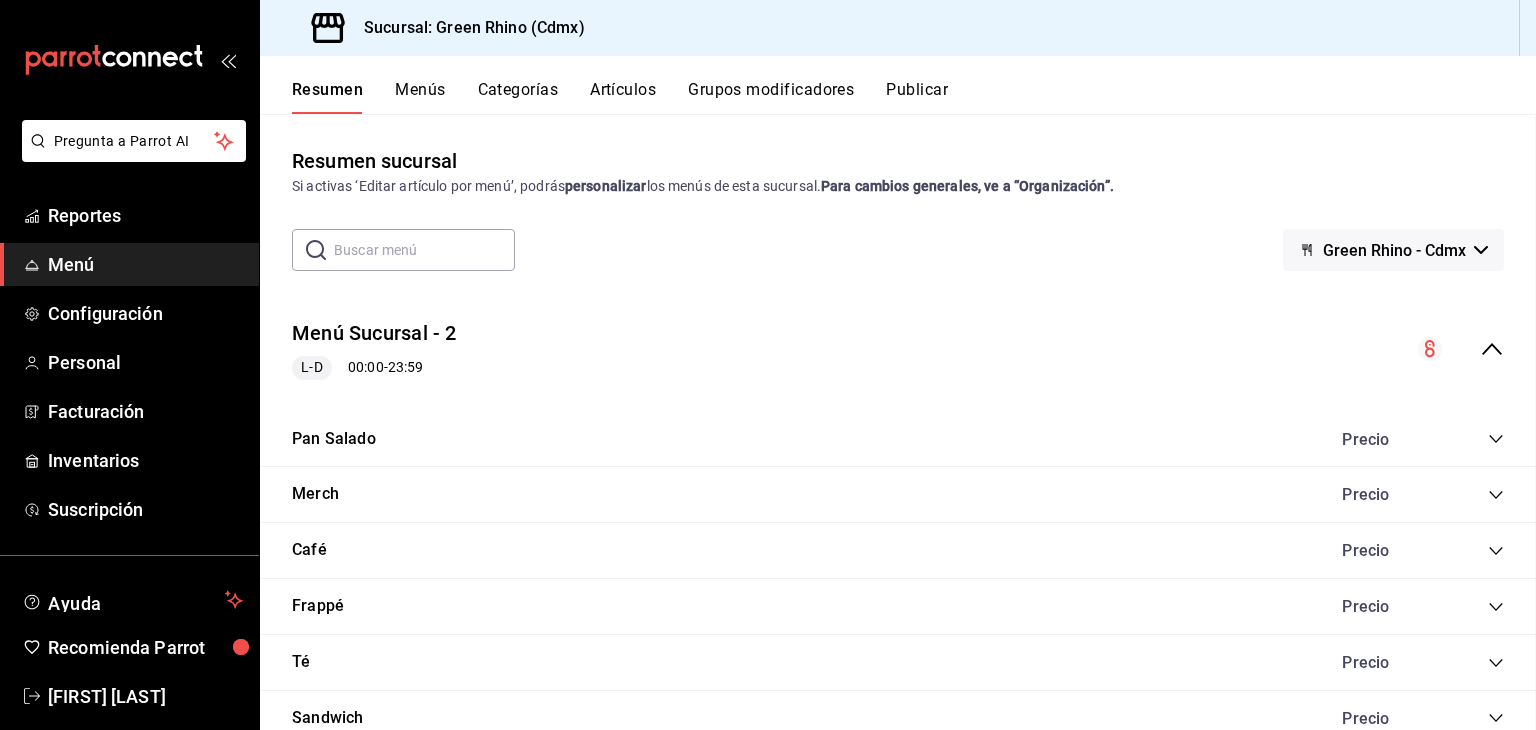 checkbox on "false" 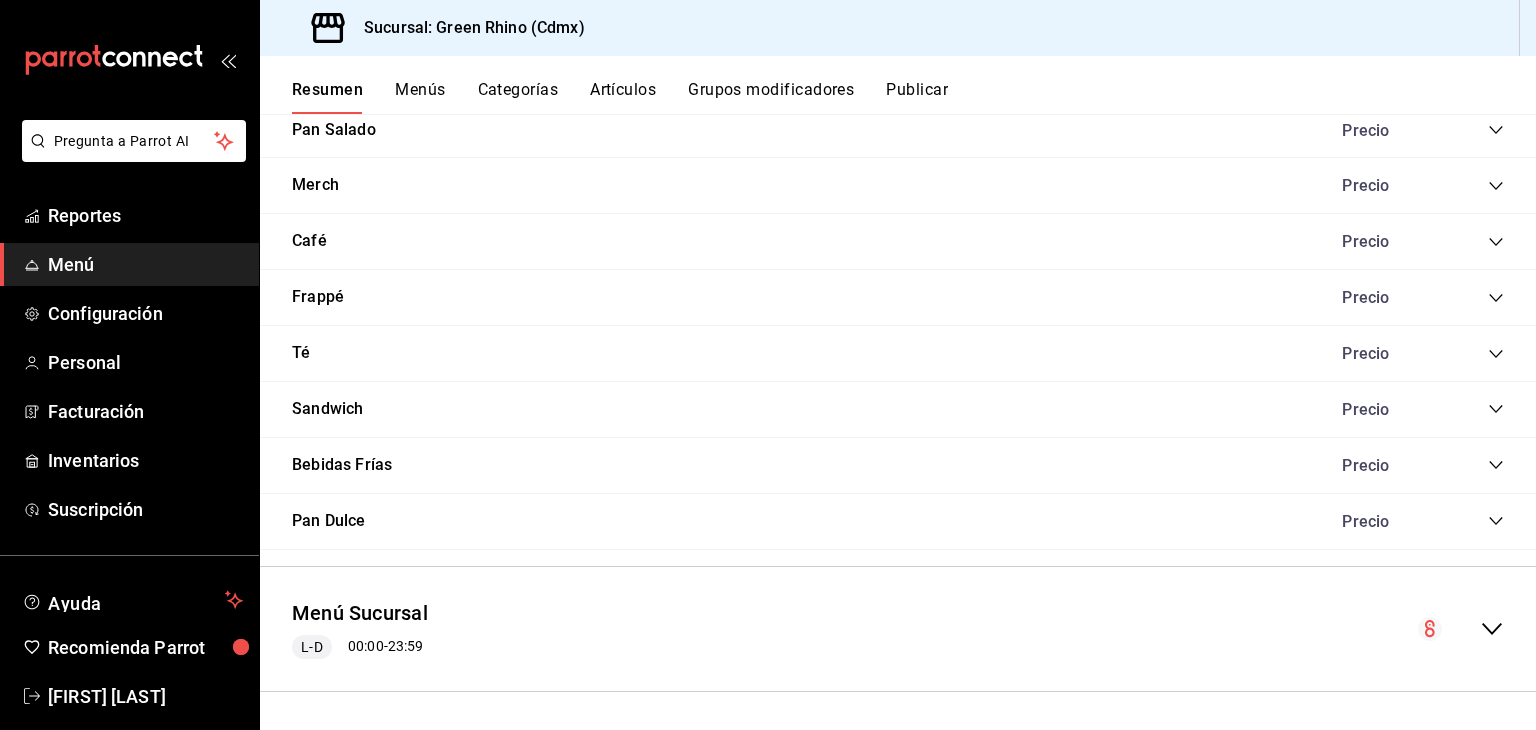 scroll, scrollTop: 310, scrollLeft: 0, axis: vertical 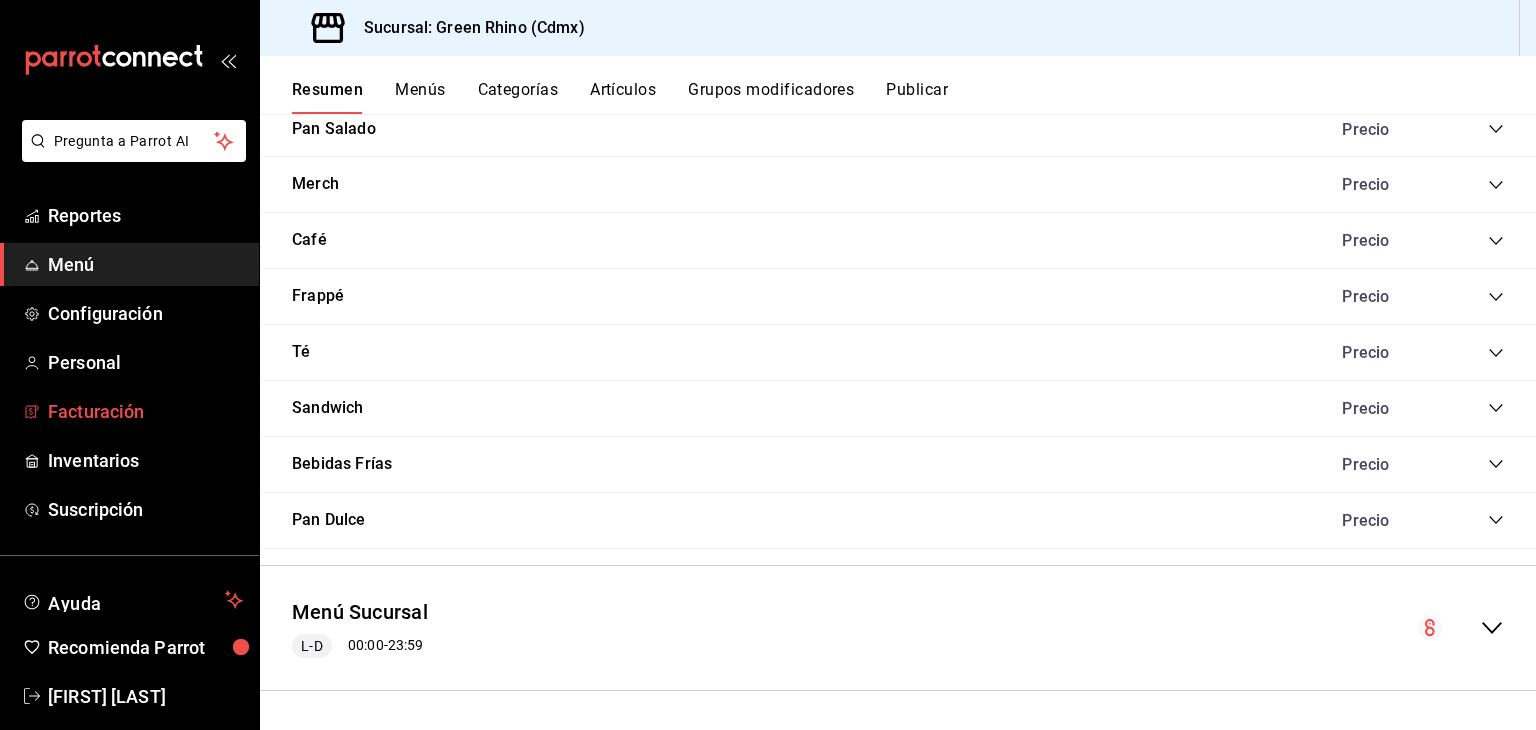 click on "Facturación" at bounding box center (145, 411) 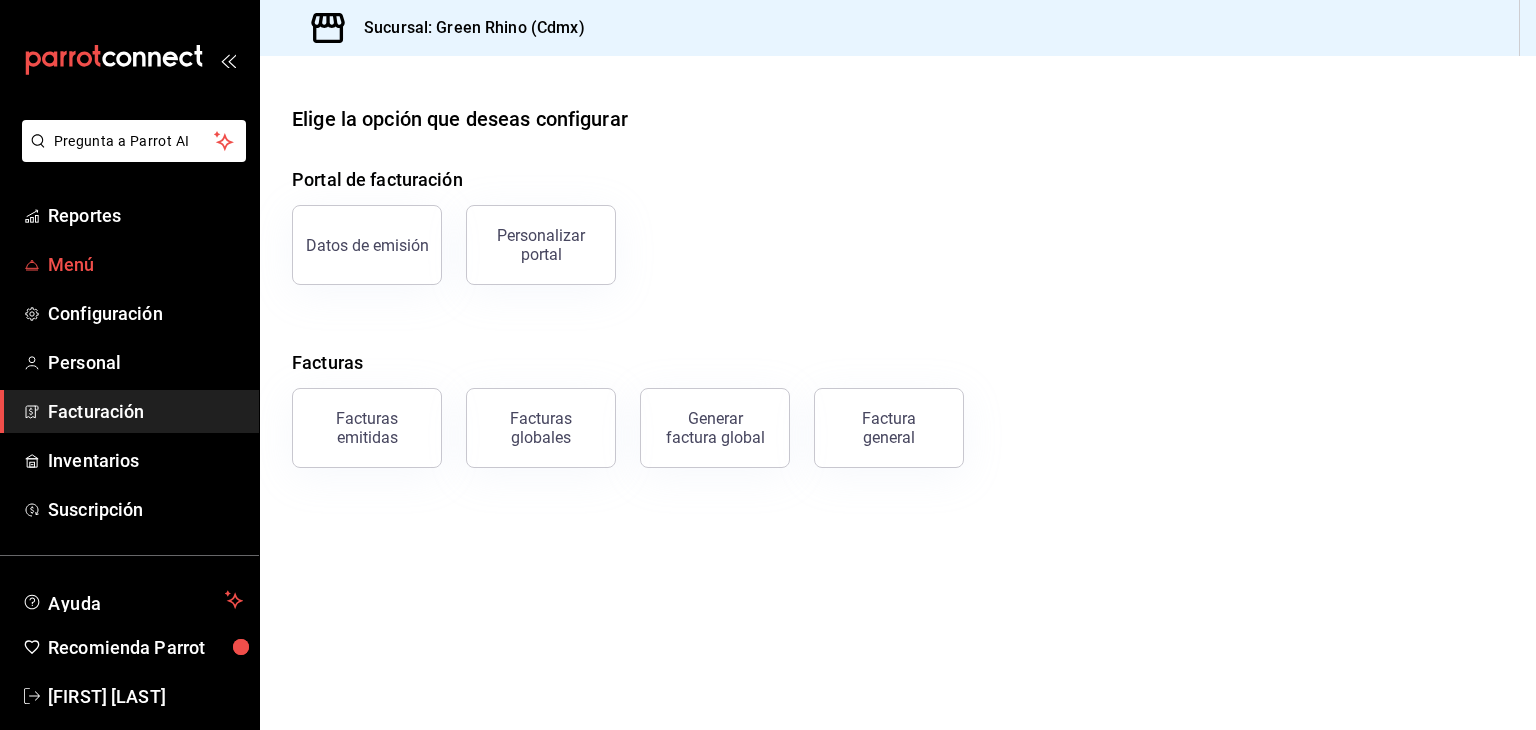 click on "Menú" at bounding box center [145, 264] 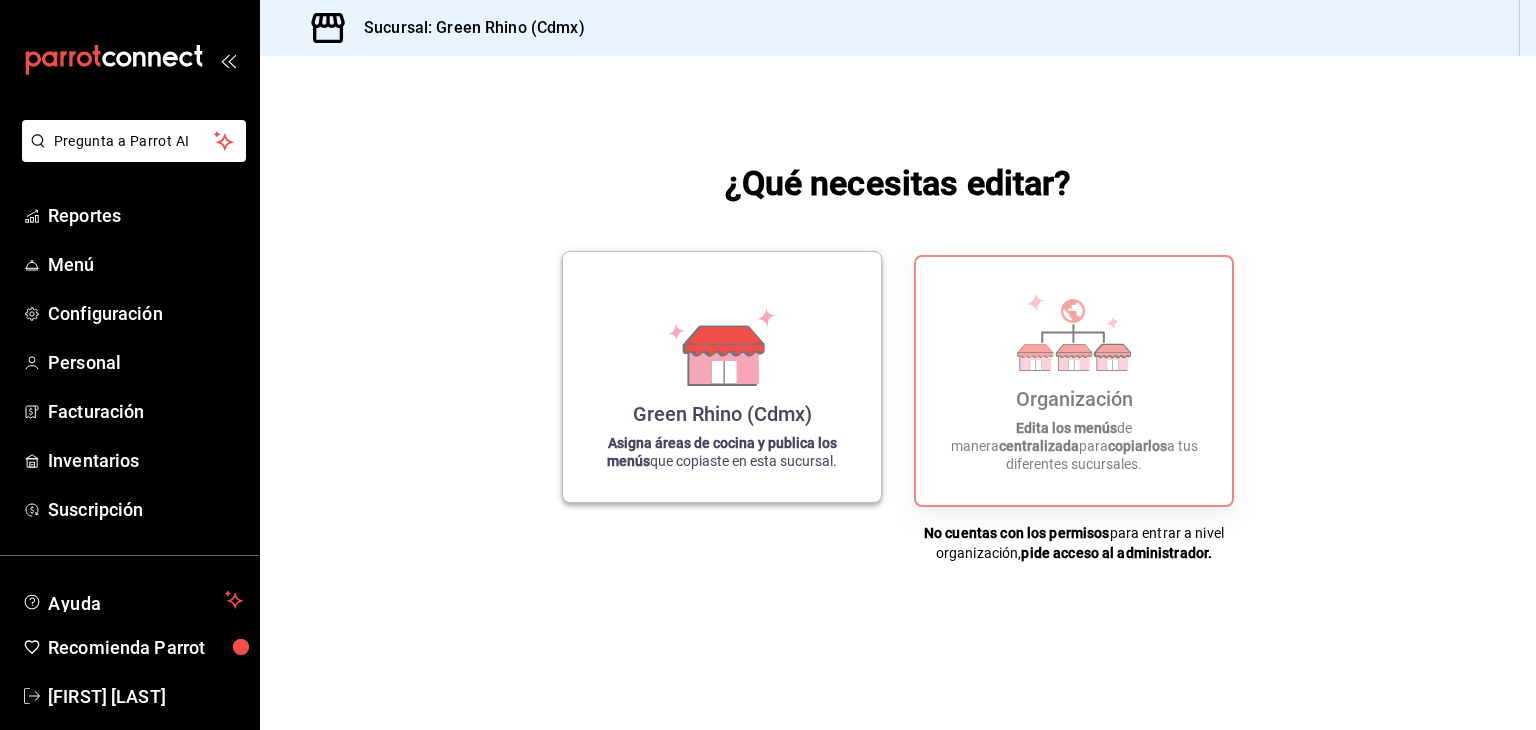 click 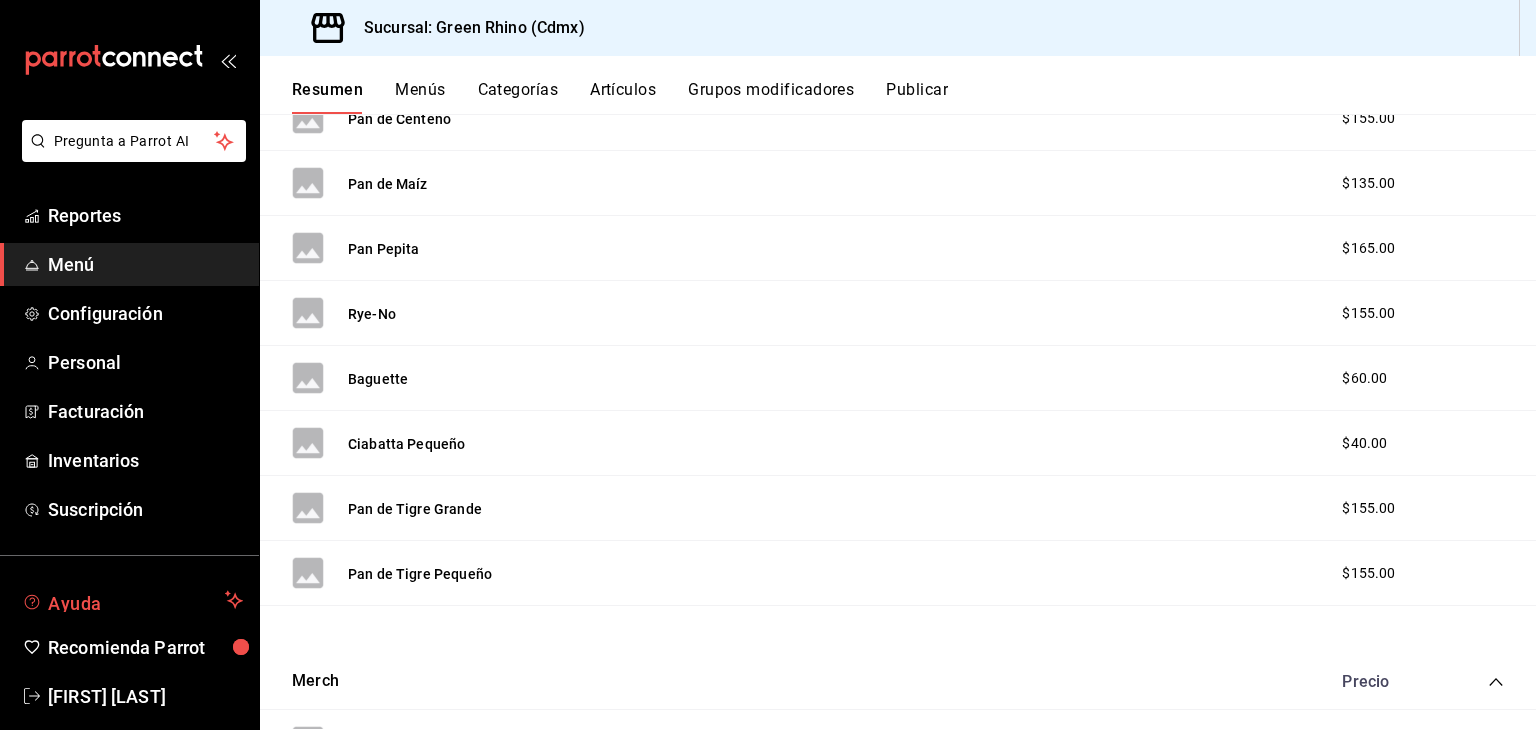 scroll, scrollTop: 700, scrollLeft: 0, axis: vertical 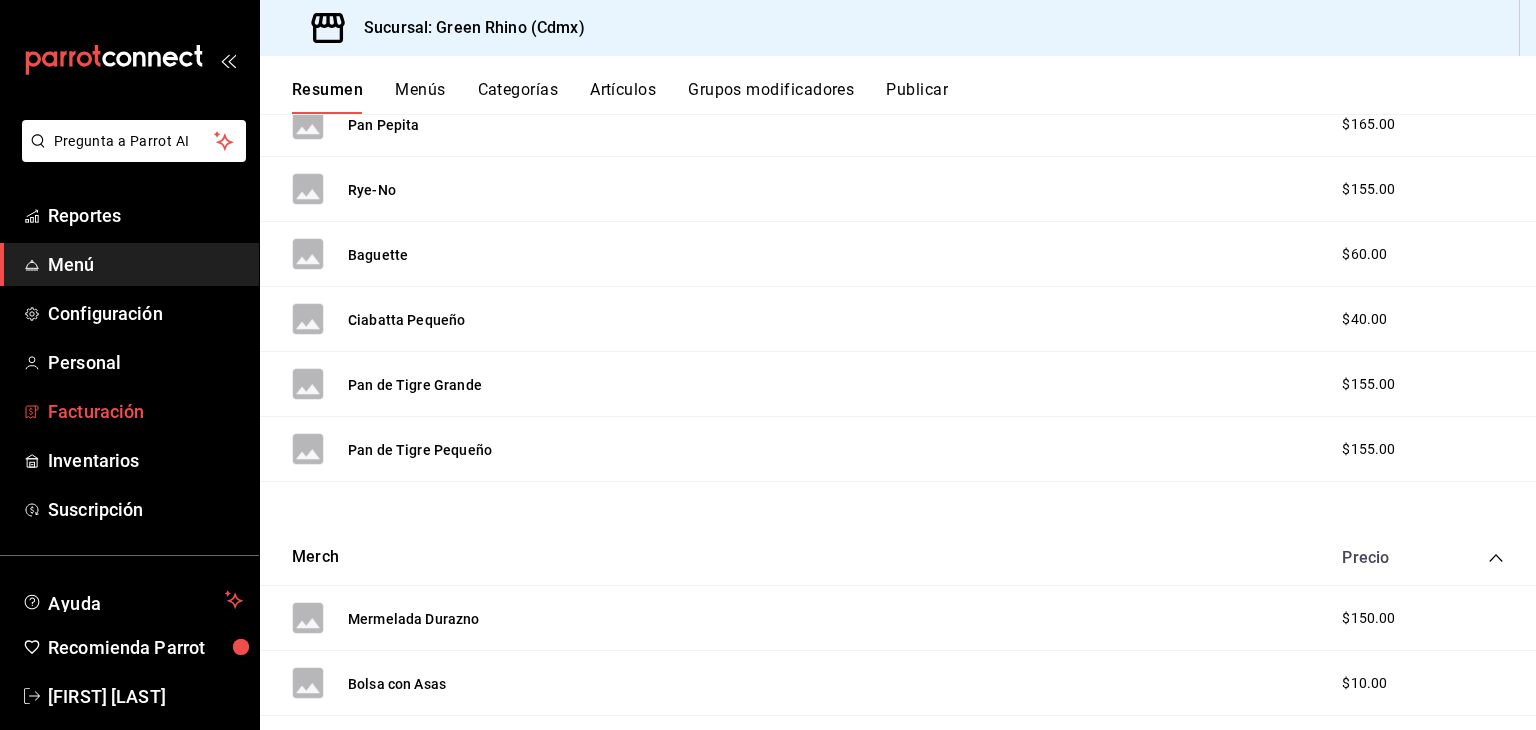 click on "Facturación" at bounding box center [145, 411] 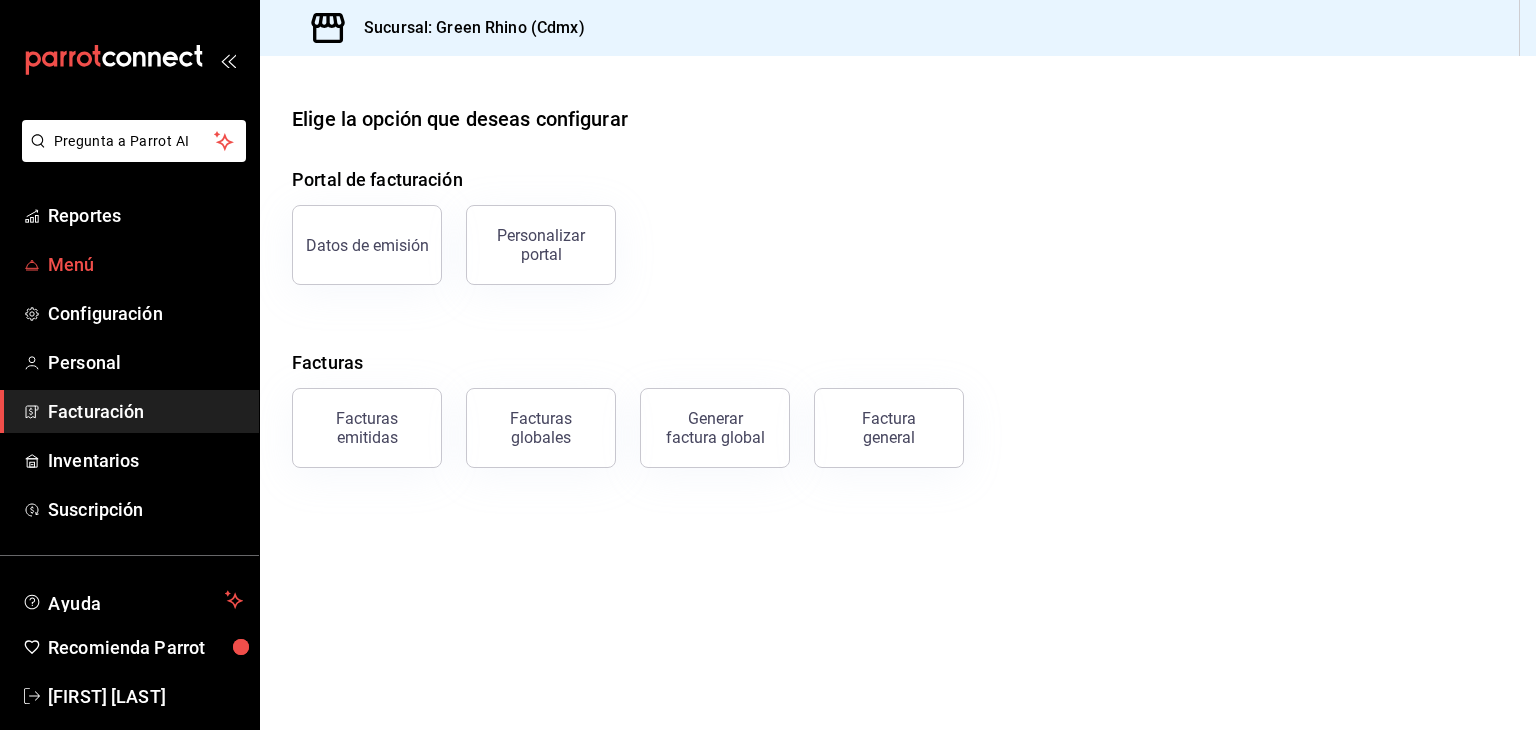 click on "Menú" at bounding box center (145, 264) 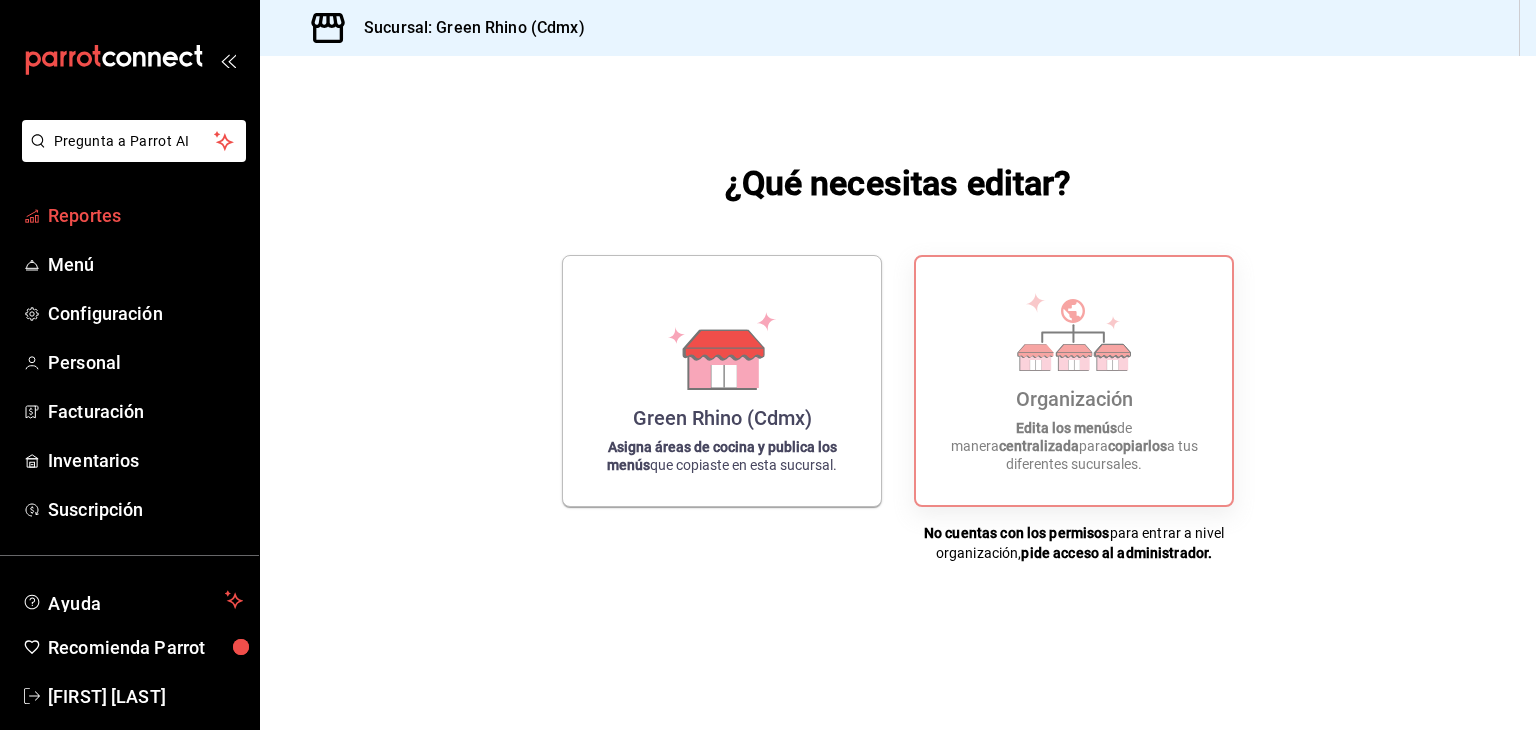 click on "Reportes" at bounding box center (145, 215) 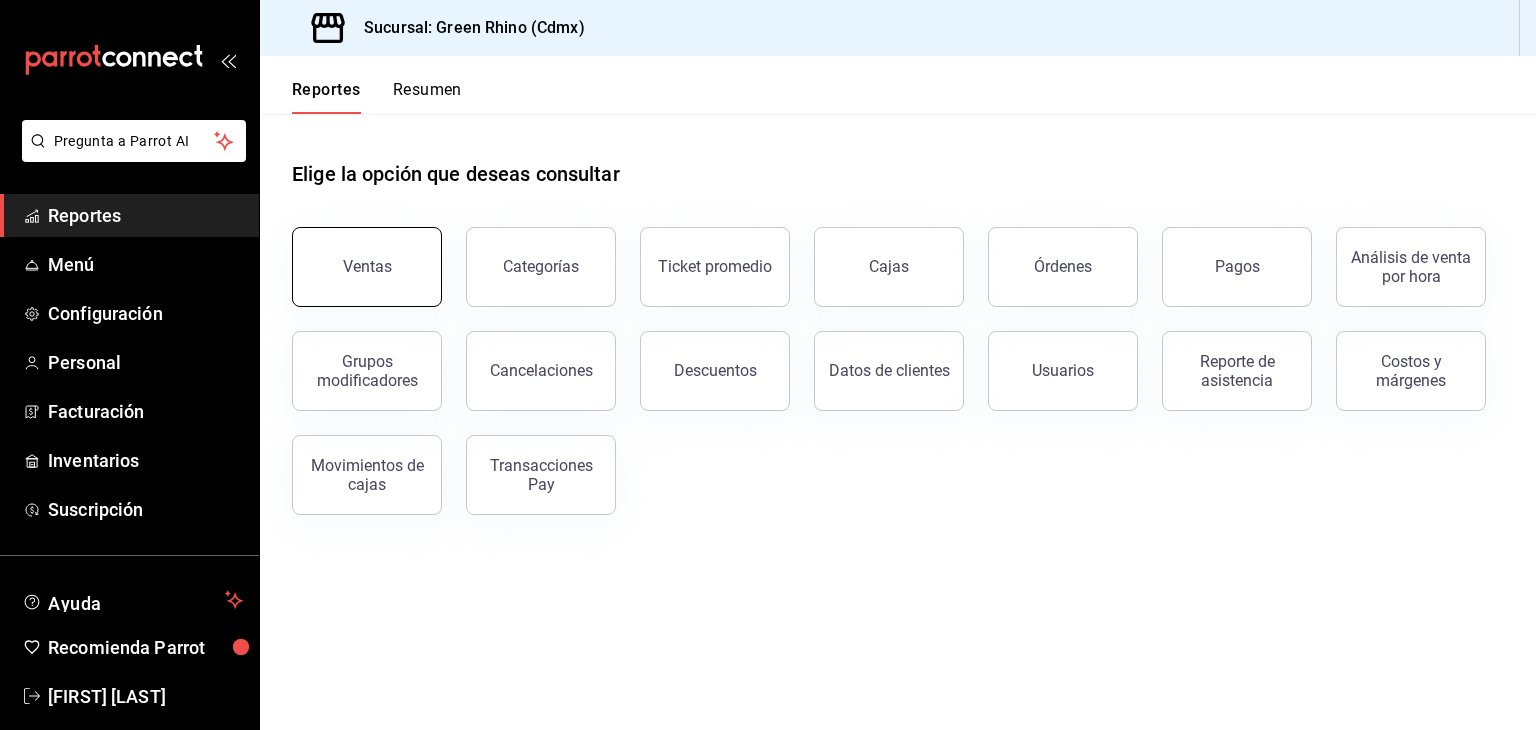 click on "Ventas" at bounding box center [367, 267] 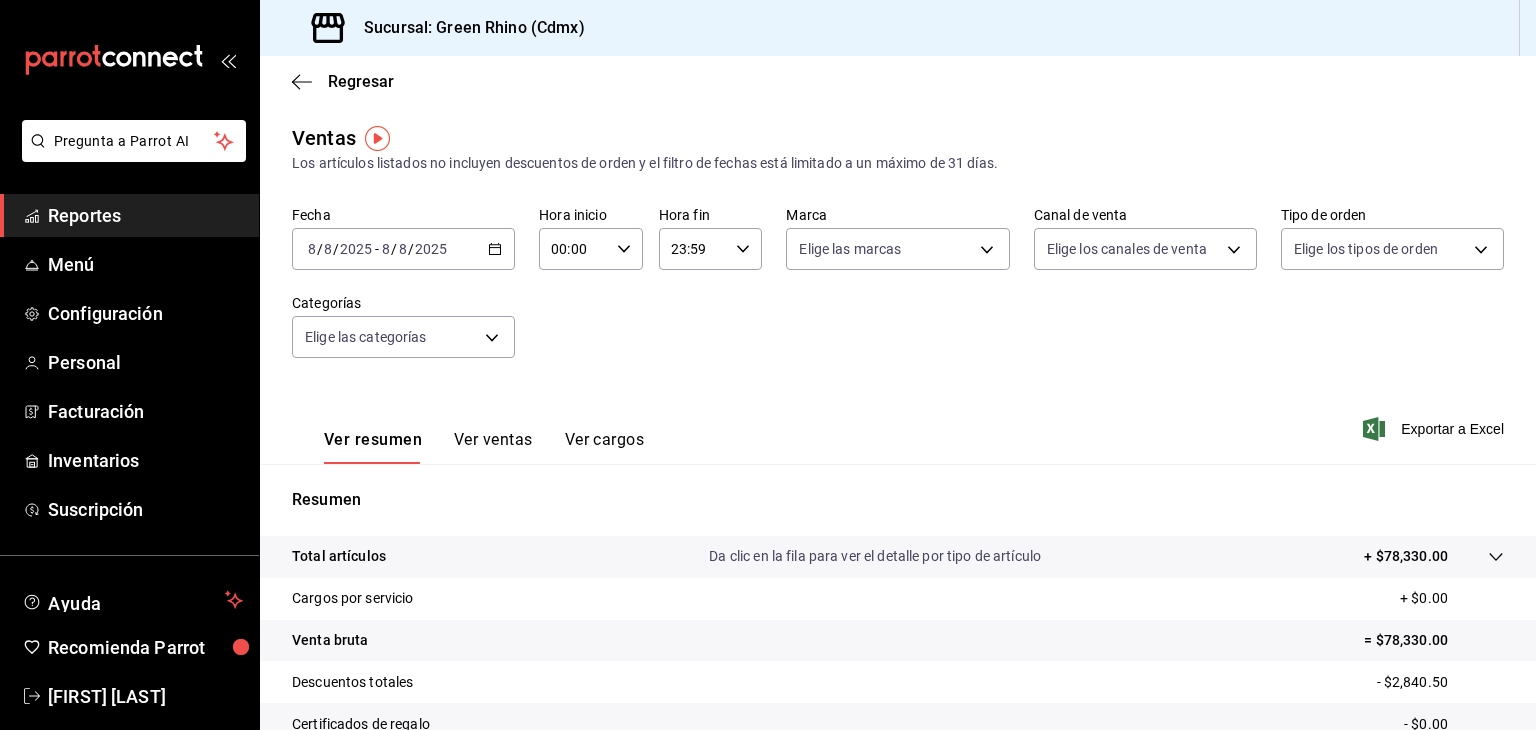 click on "00:00" at bounding box center [574, 249] 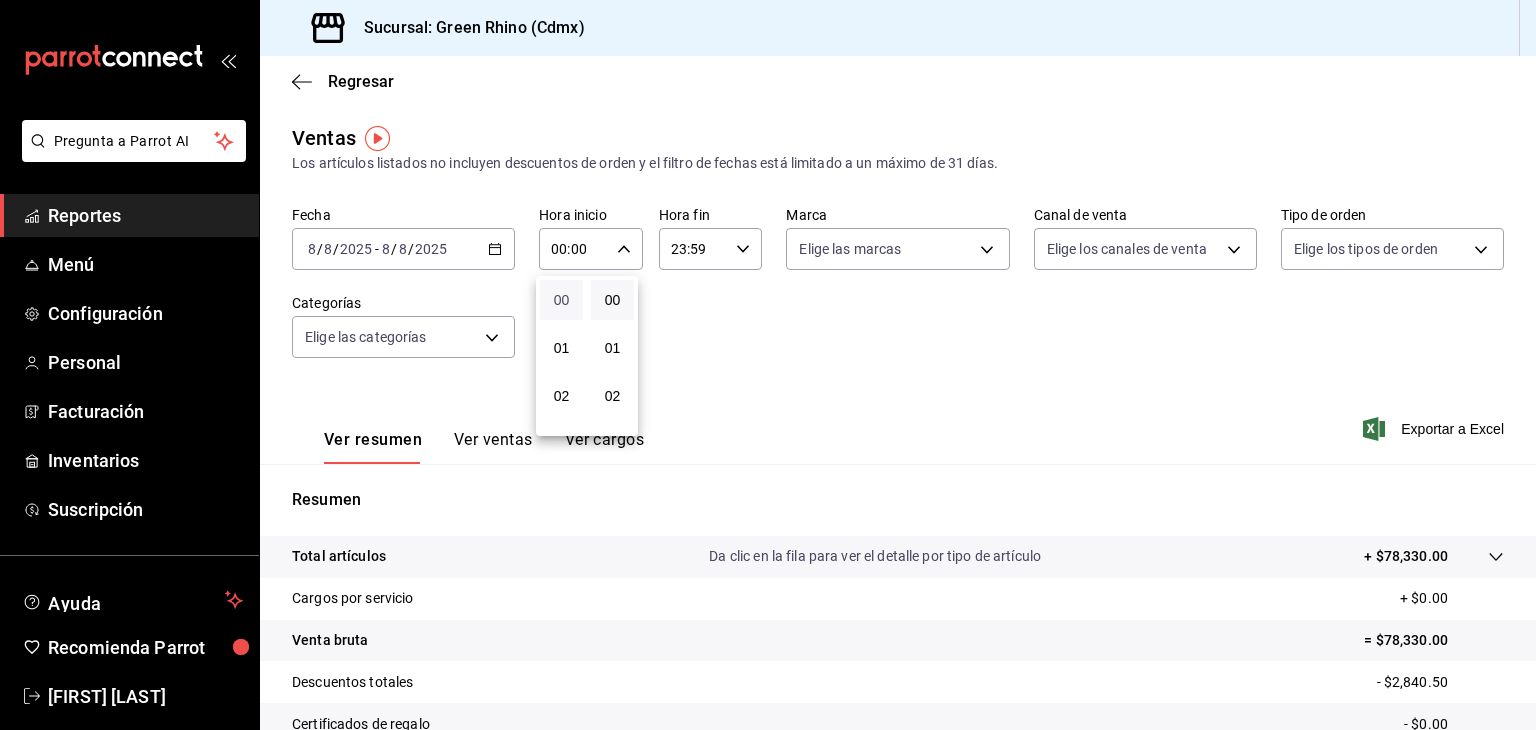 click on "00" at bounding box center [561, 300] 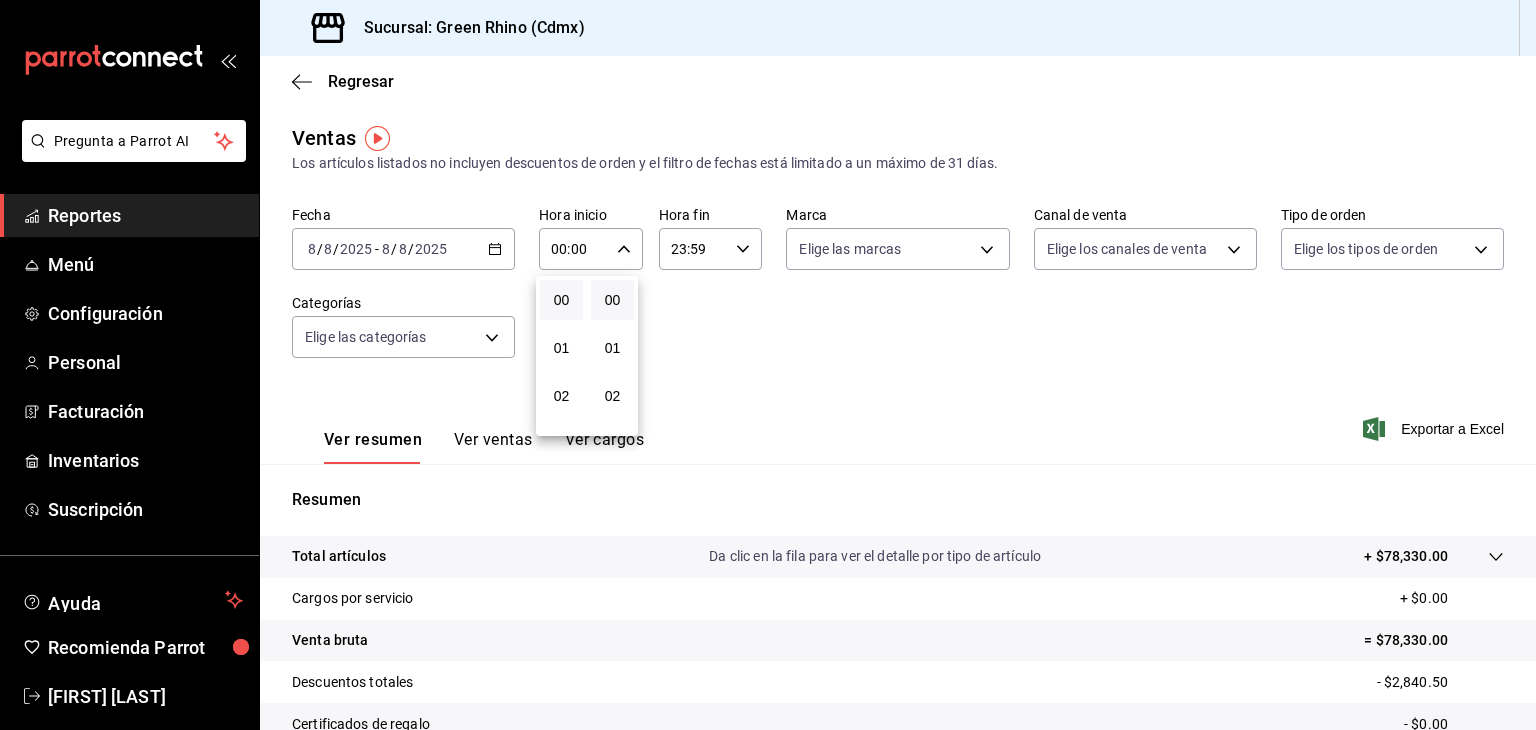 click at bounding box center [768, 365] 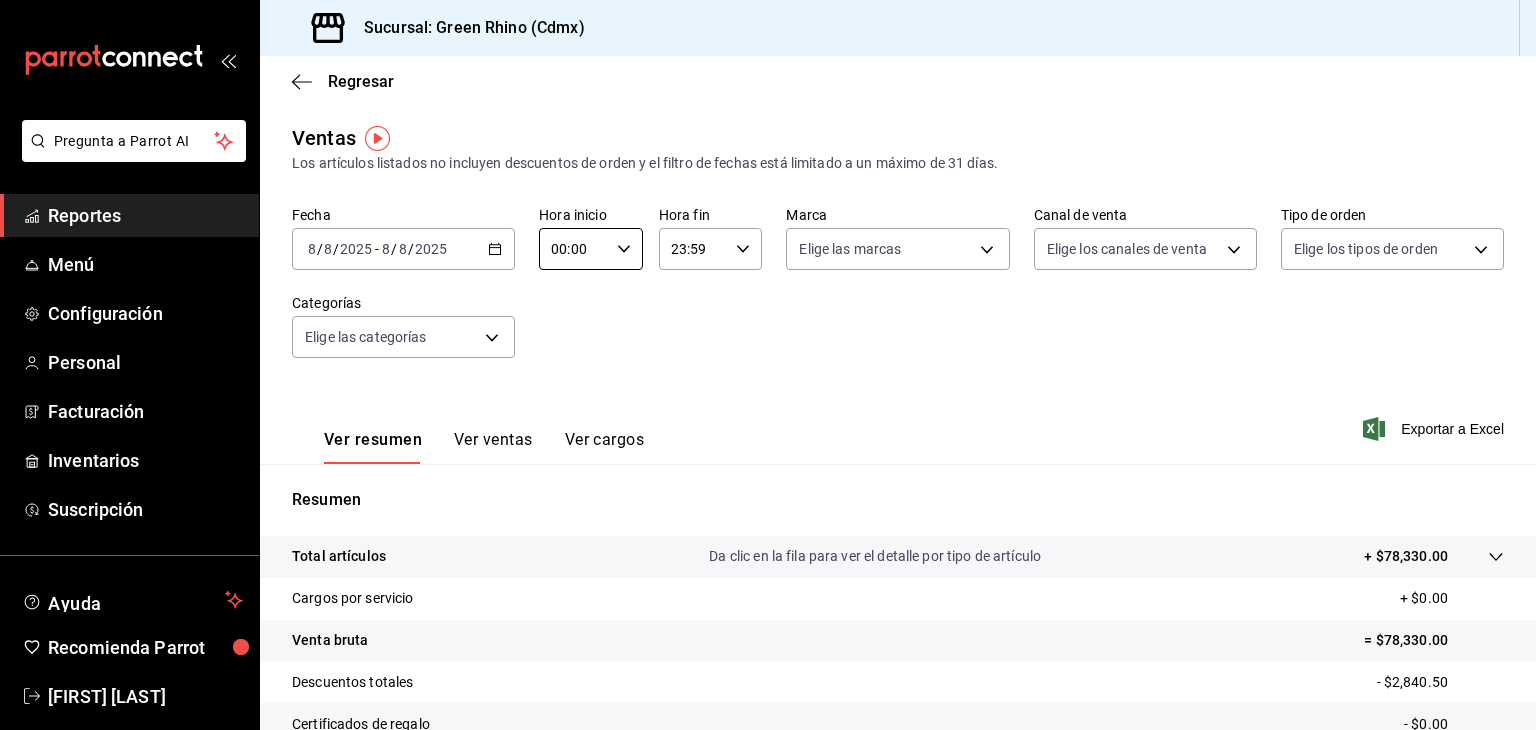 click on "23:59" at bounding box center (694, 249) 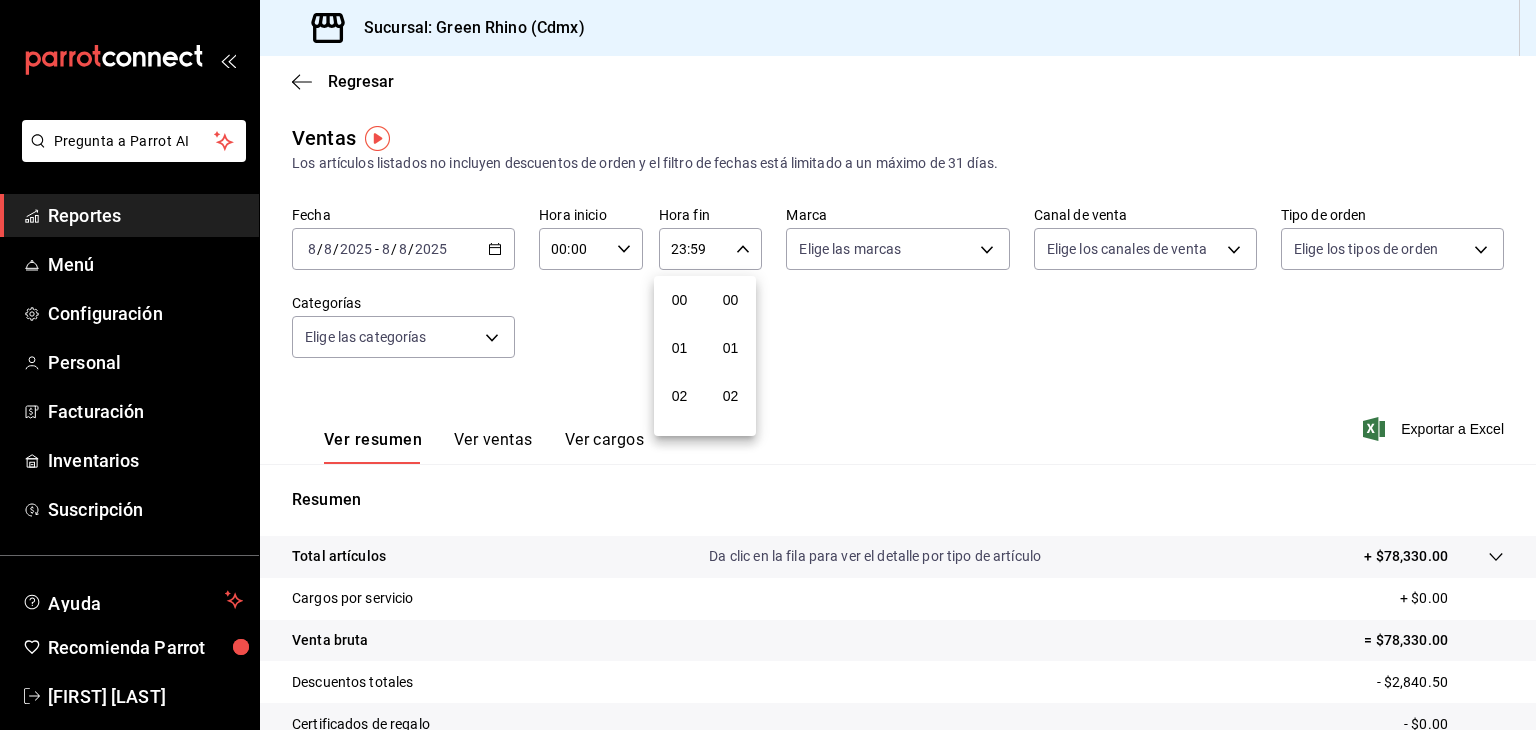 scroll, scrollTop: 1011, scrollLeft: 0, axis: vertical 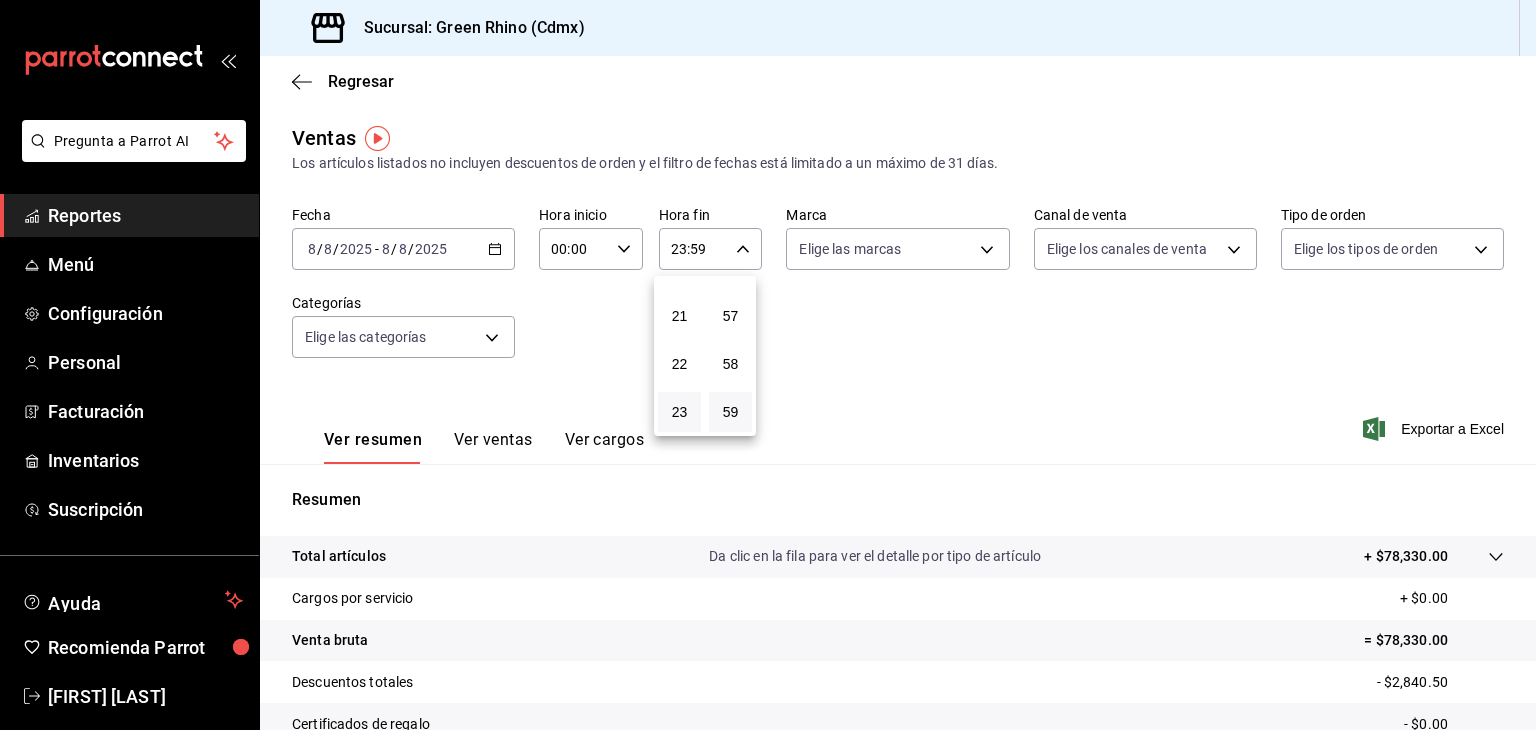 click on "59" at bounding box center [730, 412] 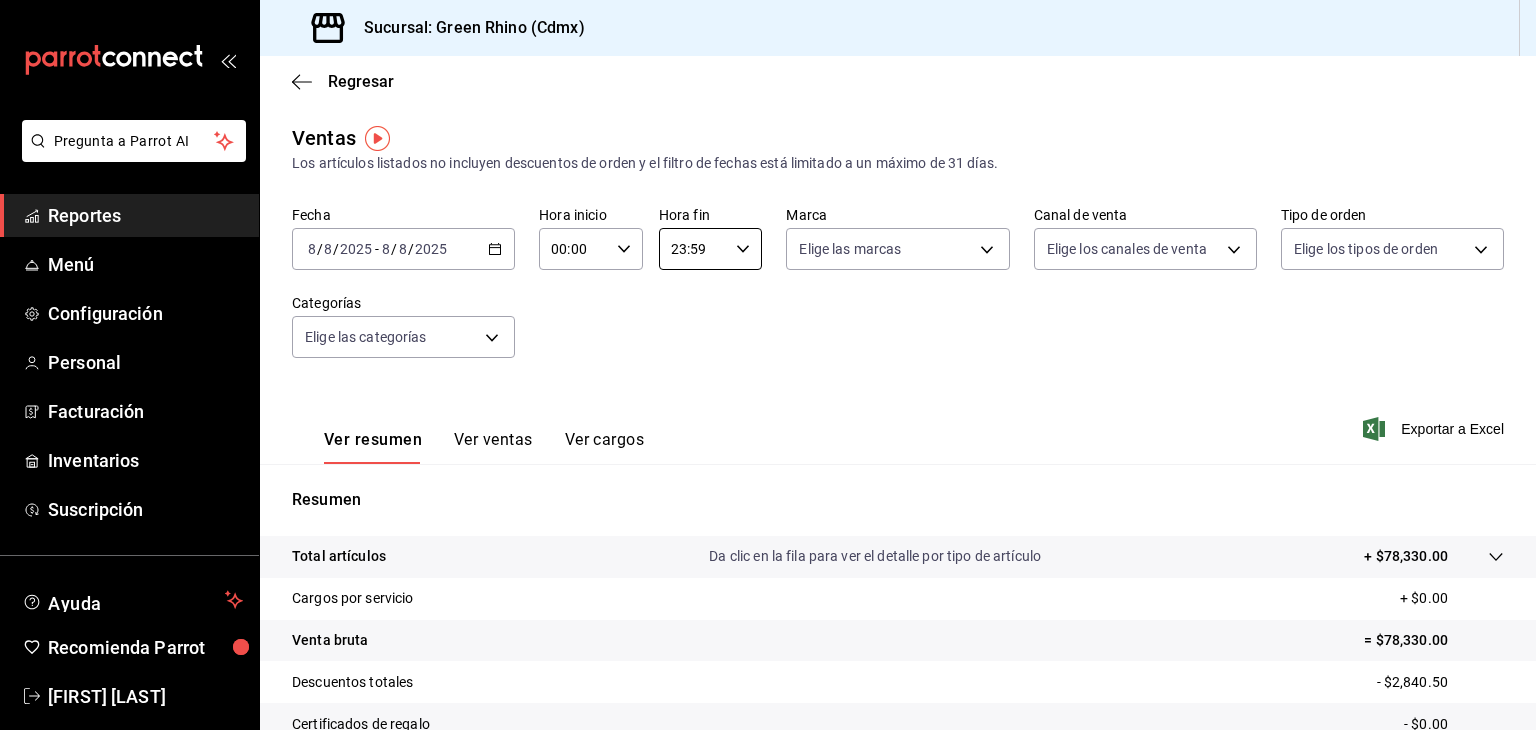 click on "Ver resumen Ver ventas Ver cargos Exportar a Excel" at bounding box center [898, 423] 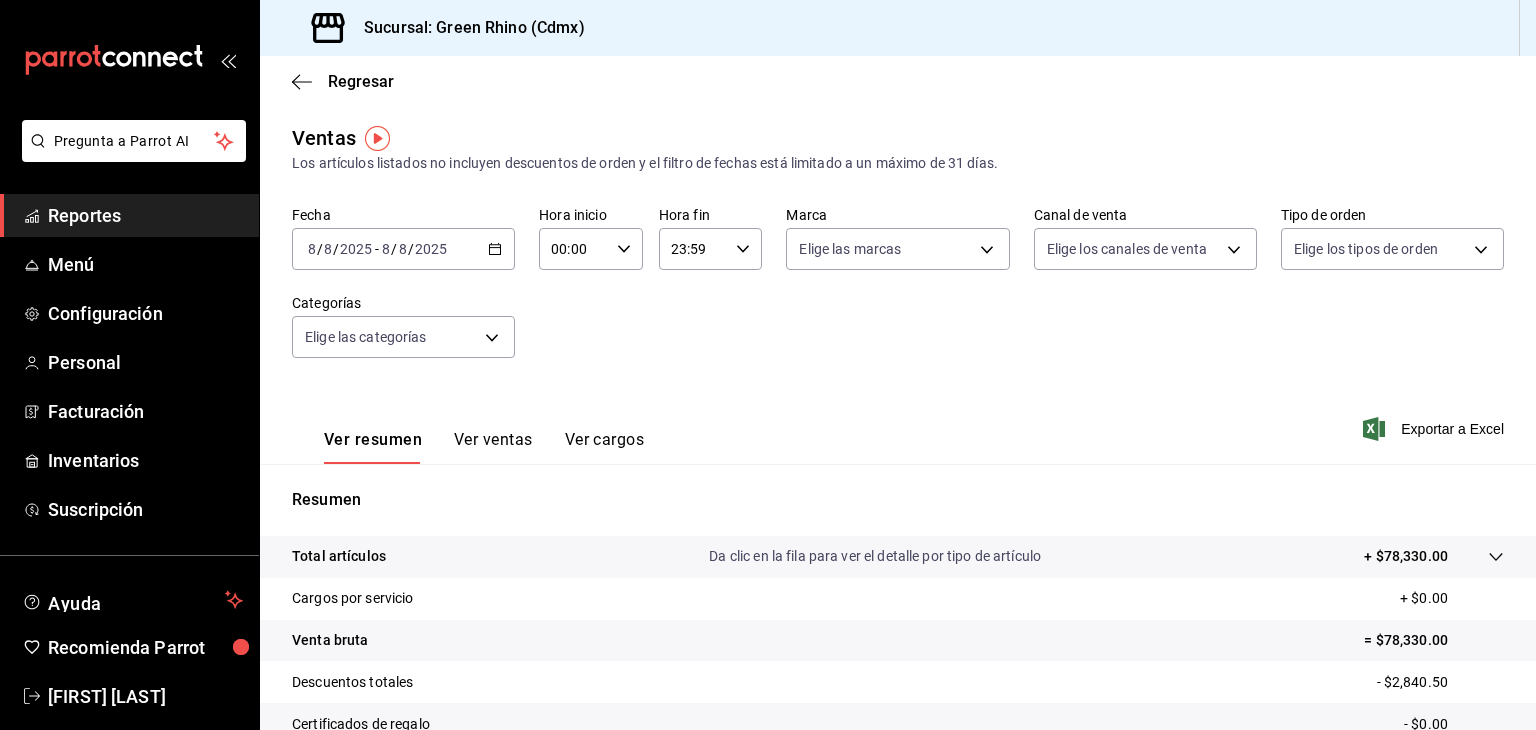 click on "Ver ventas" at bounding box center (493, 447) 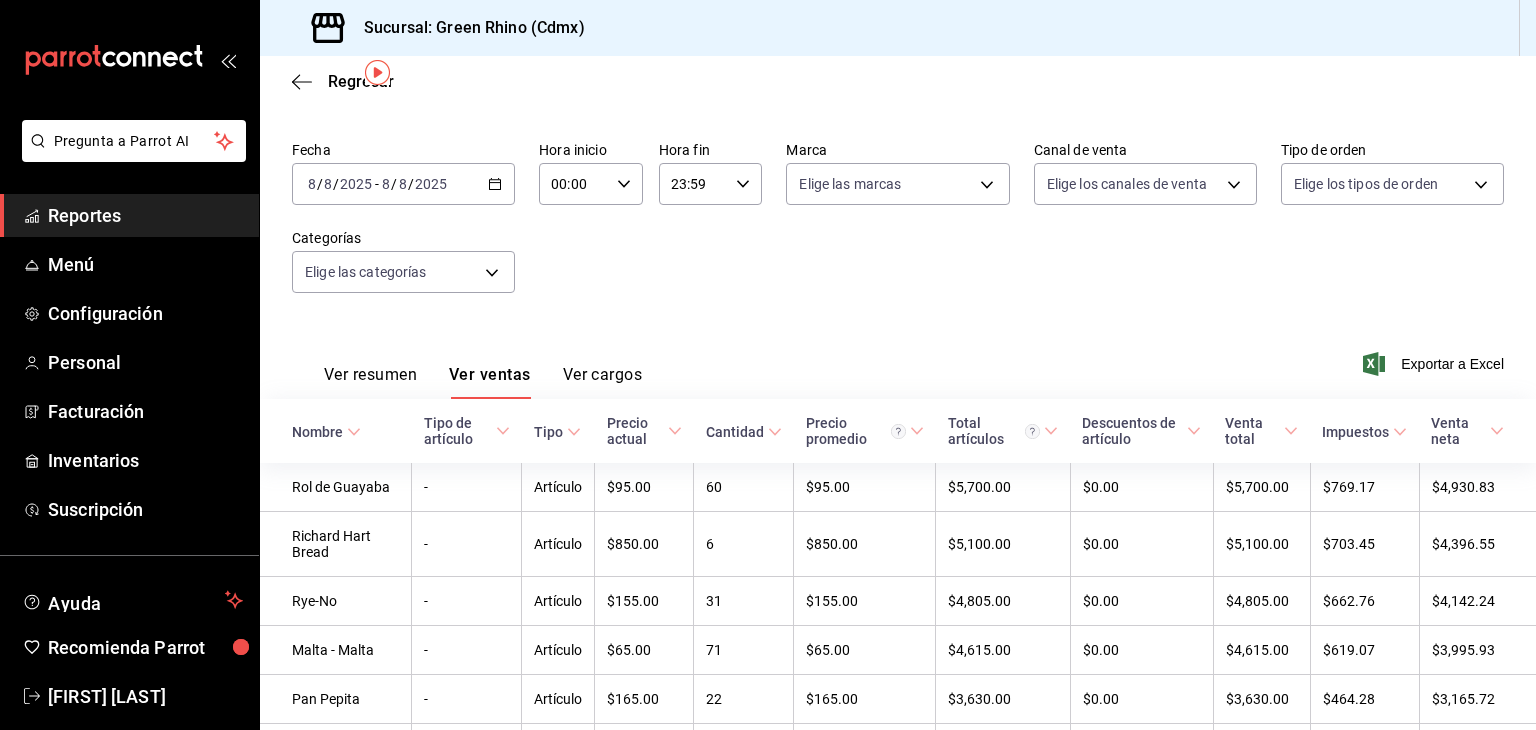 scroll, scrollTop: 100, scrollLeft: 0, axis: vertical 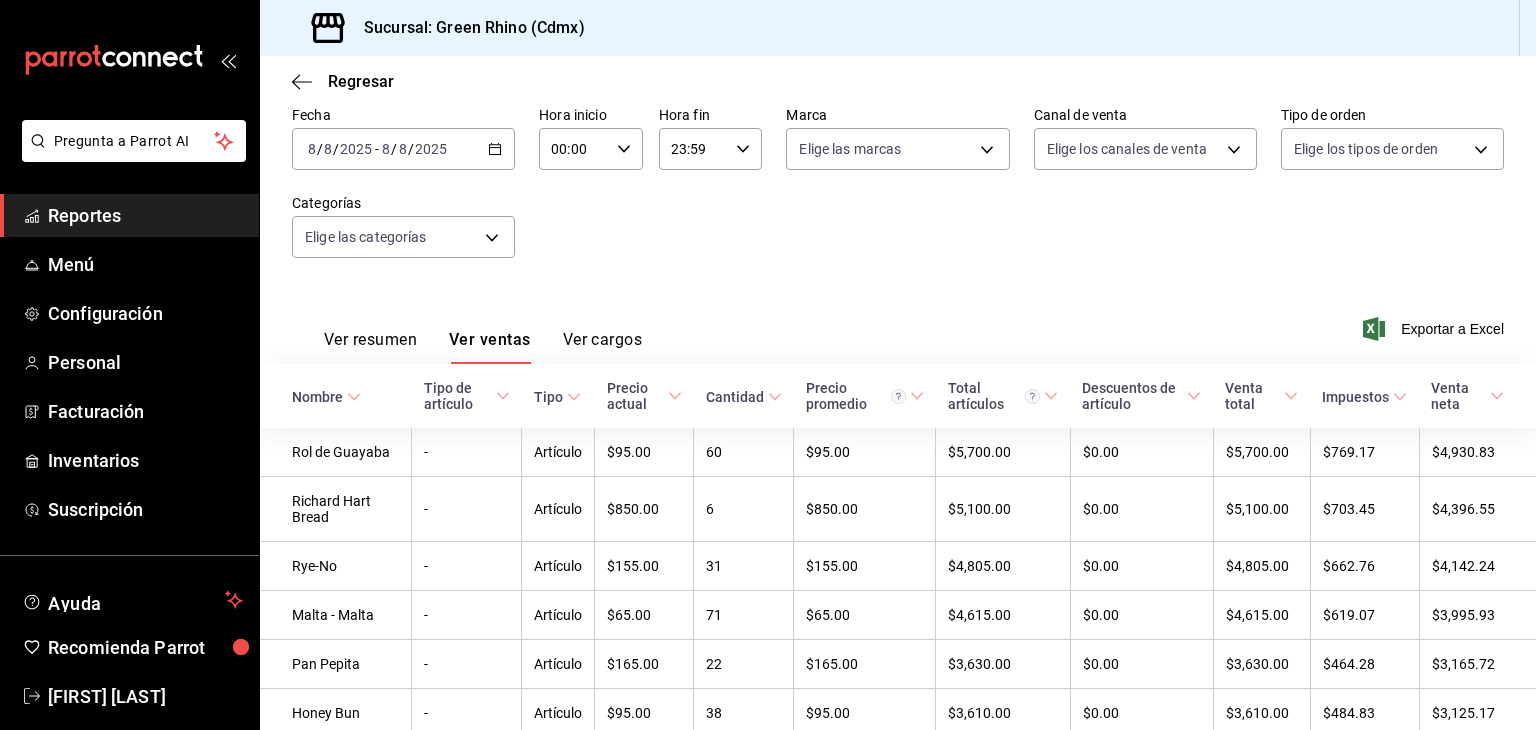click on "Ver resumen" at bounding box center [370, 347] 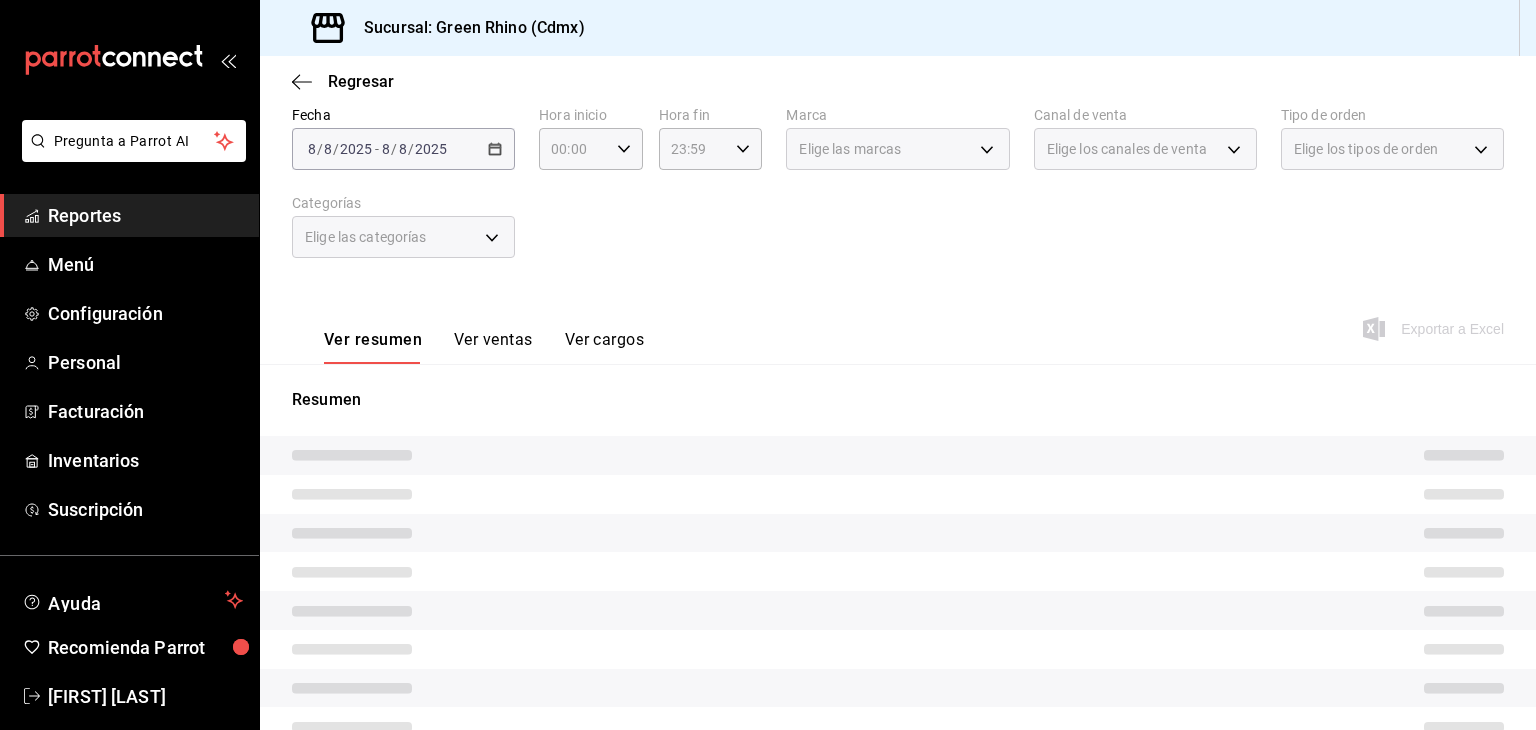 click on "Ver resumen" at bounding box center [373, 347] 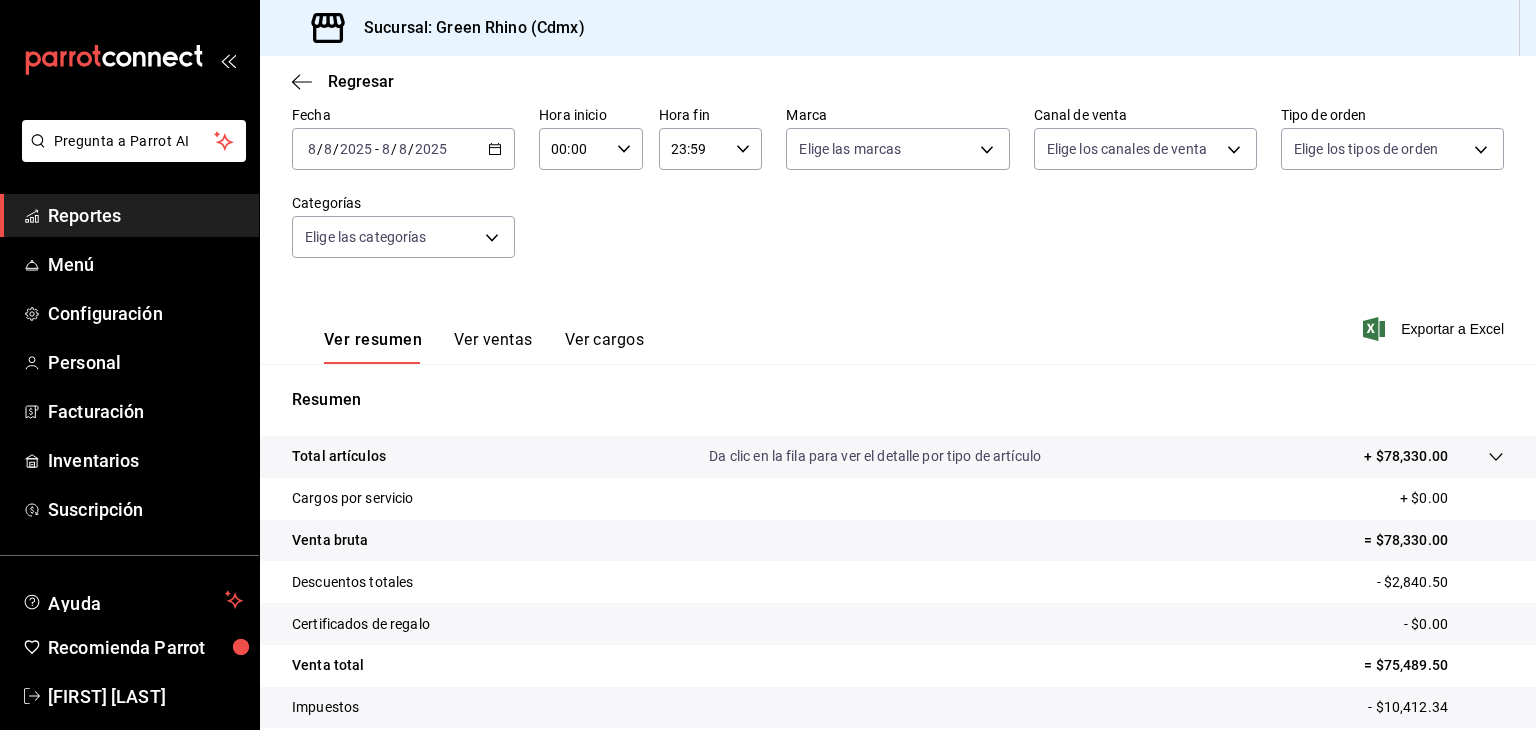 click at bounding box center [1476, 456] 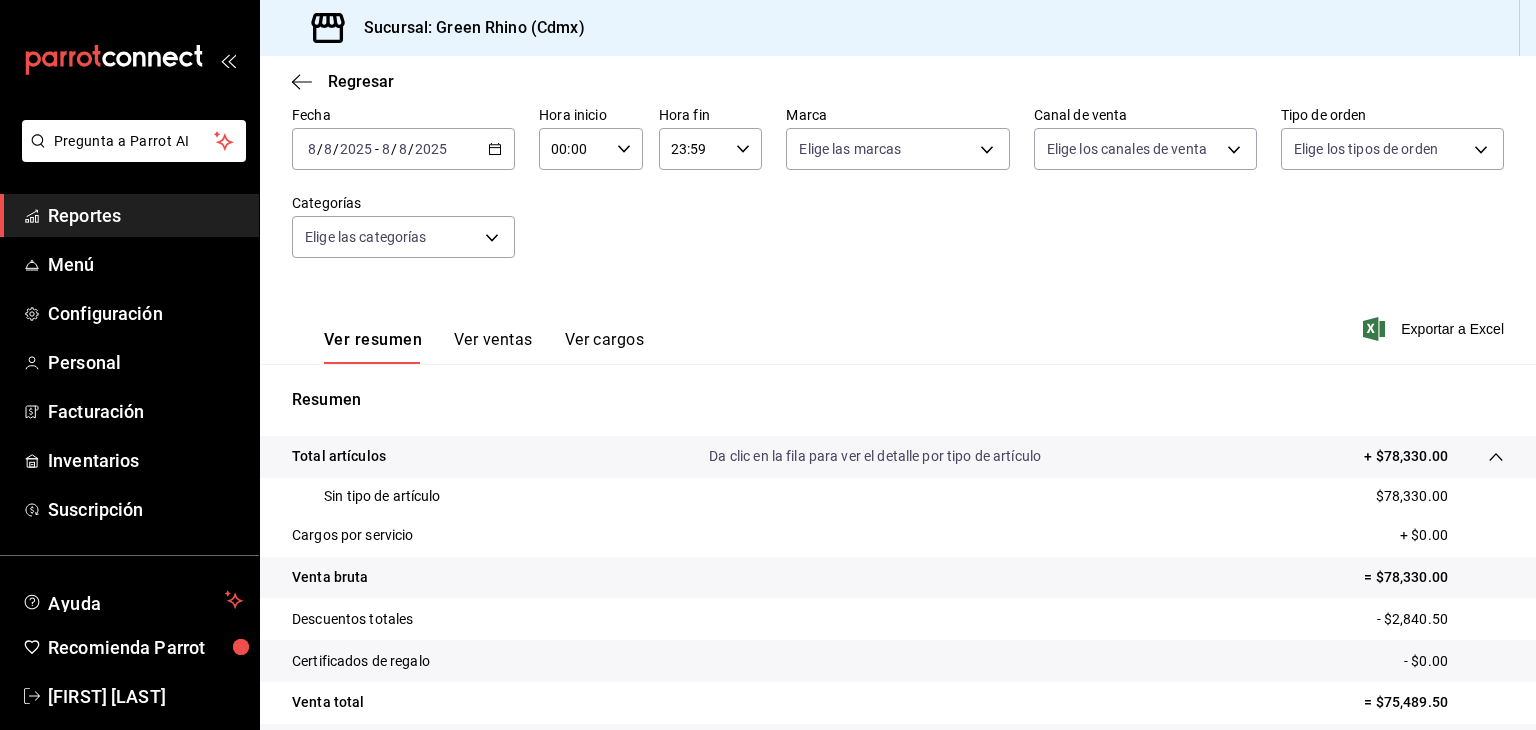 click at bounding box center (1476, 456) 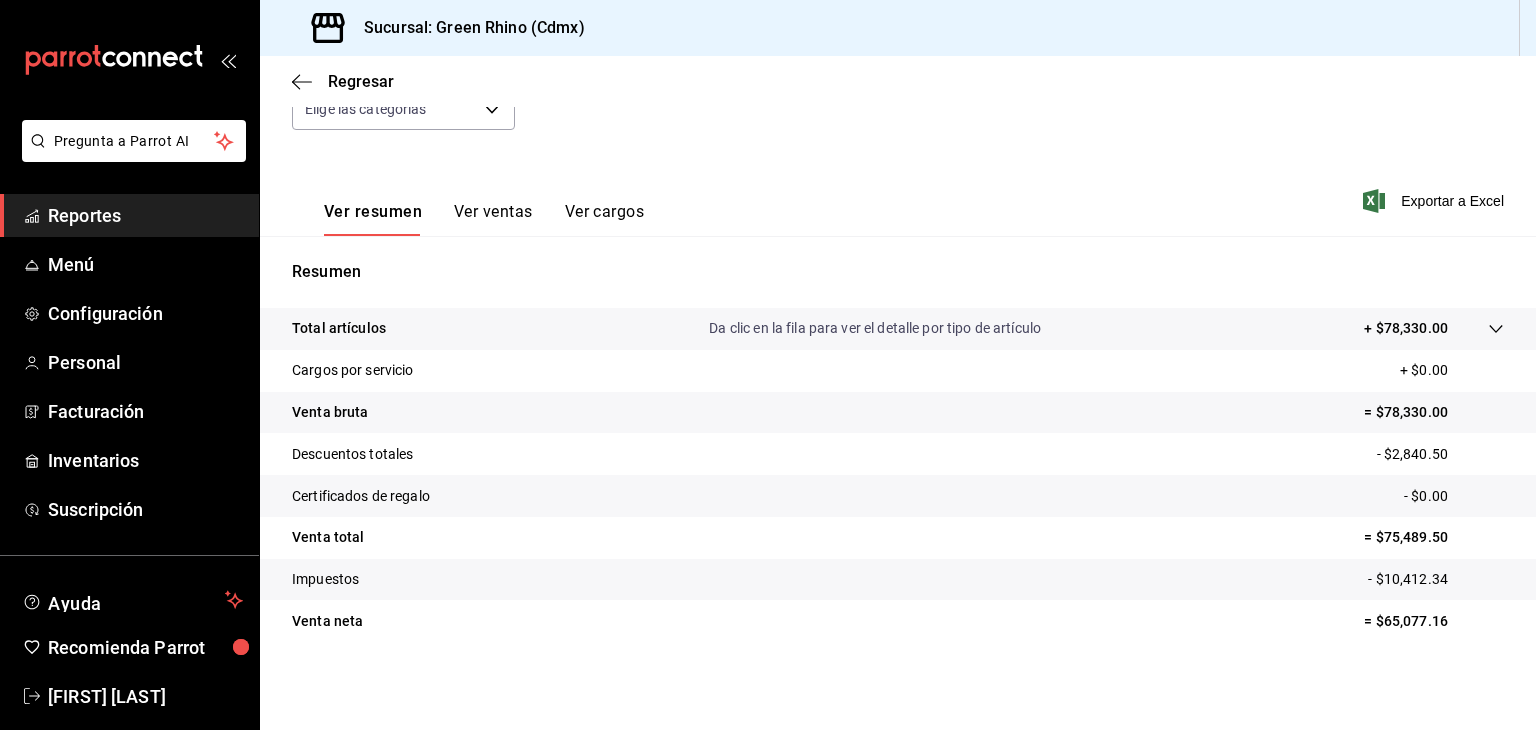 scroll, scrollTop: 228, scrollLeft: 0, axis: vertical 